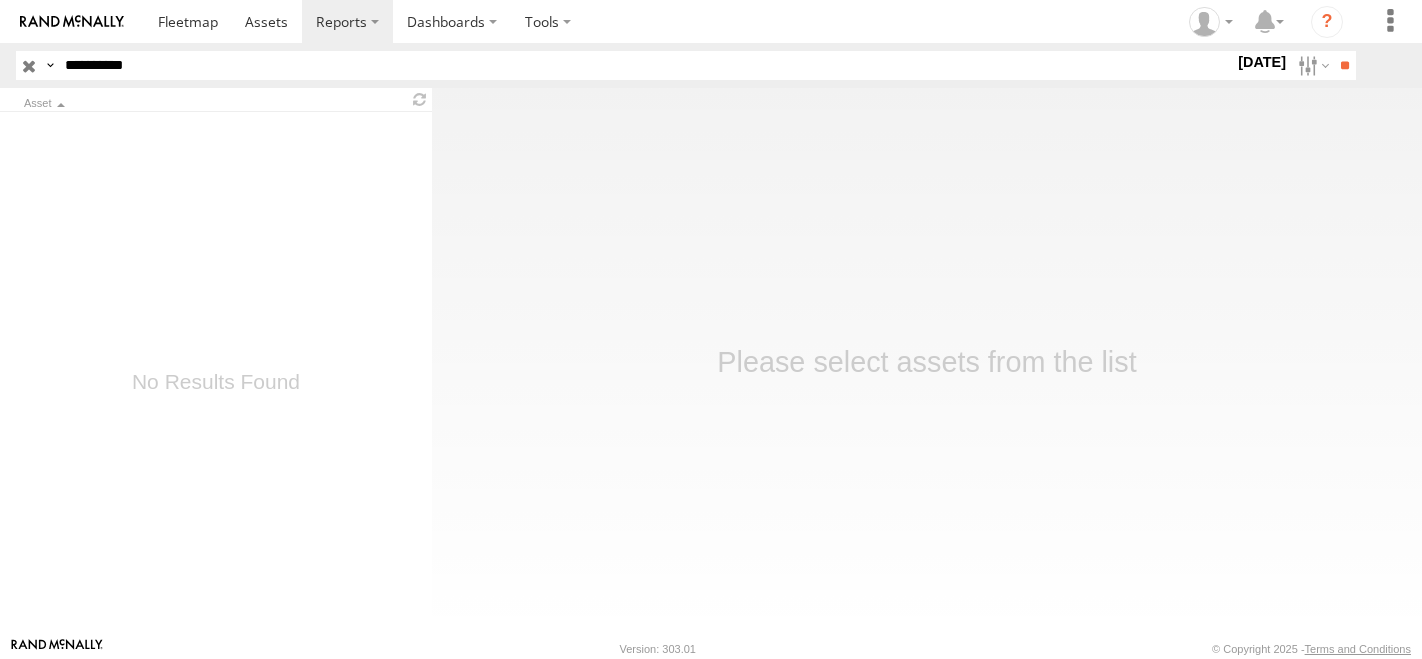 scroll, scrollTop: 0, scrollLeft: 0, axis: both 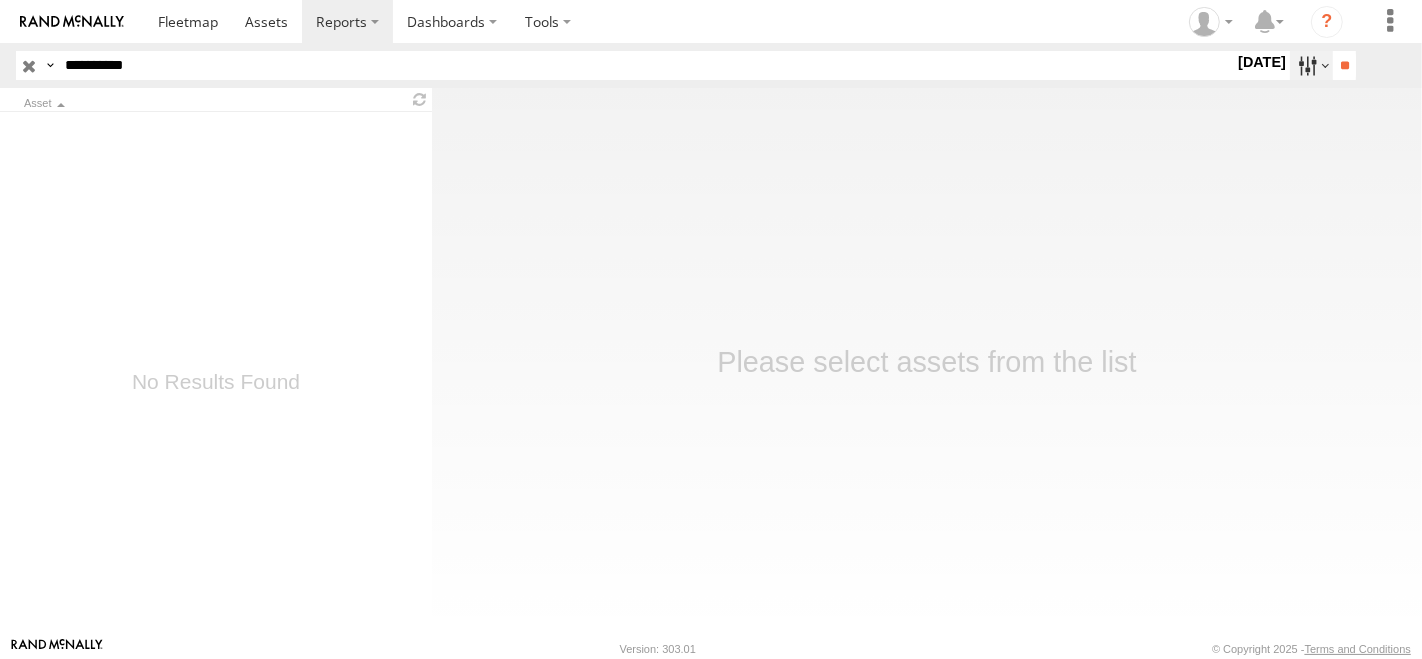 drag, startPoint x: 0, startPoint y: 0, endPoint x: 1288, endPoint y: 66, distance: 1289.69 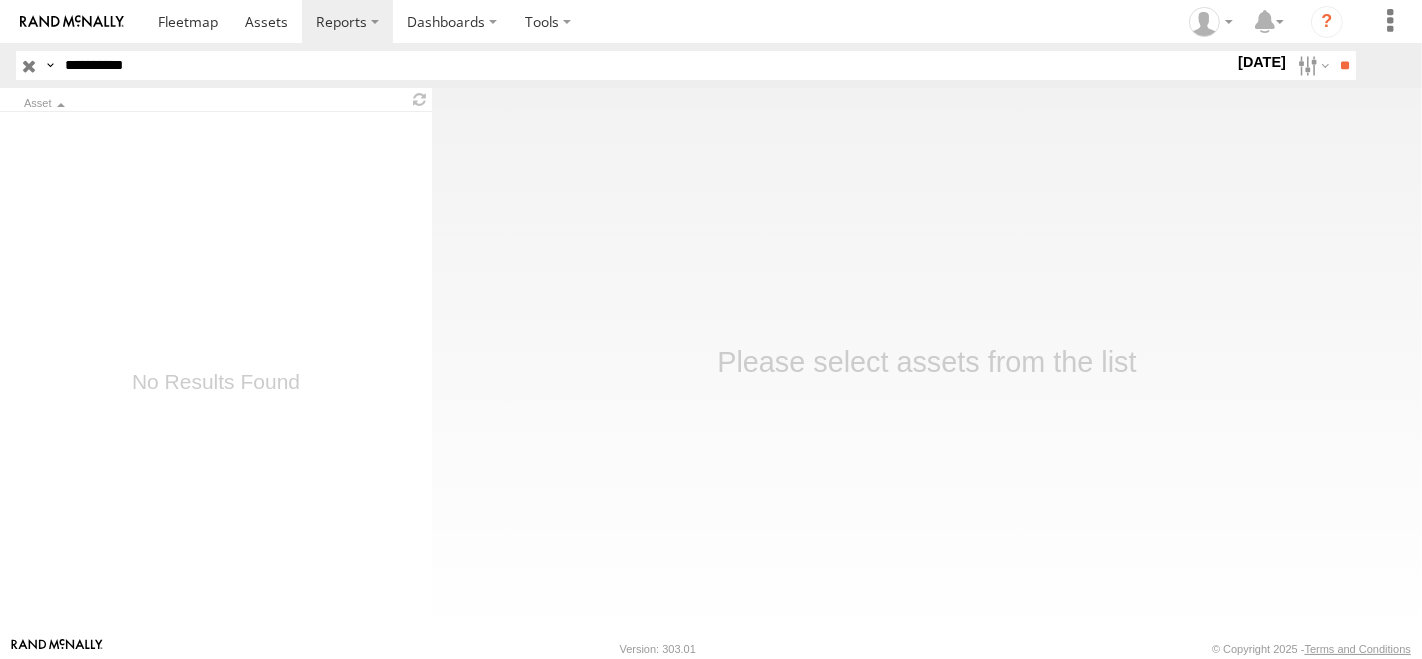 click at bounding box center [0, 0] 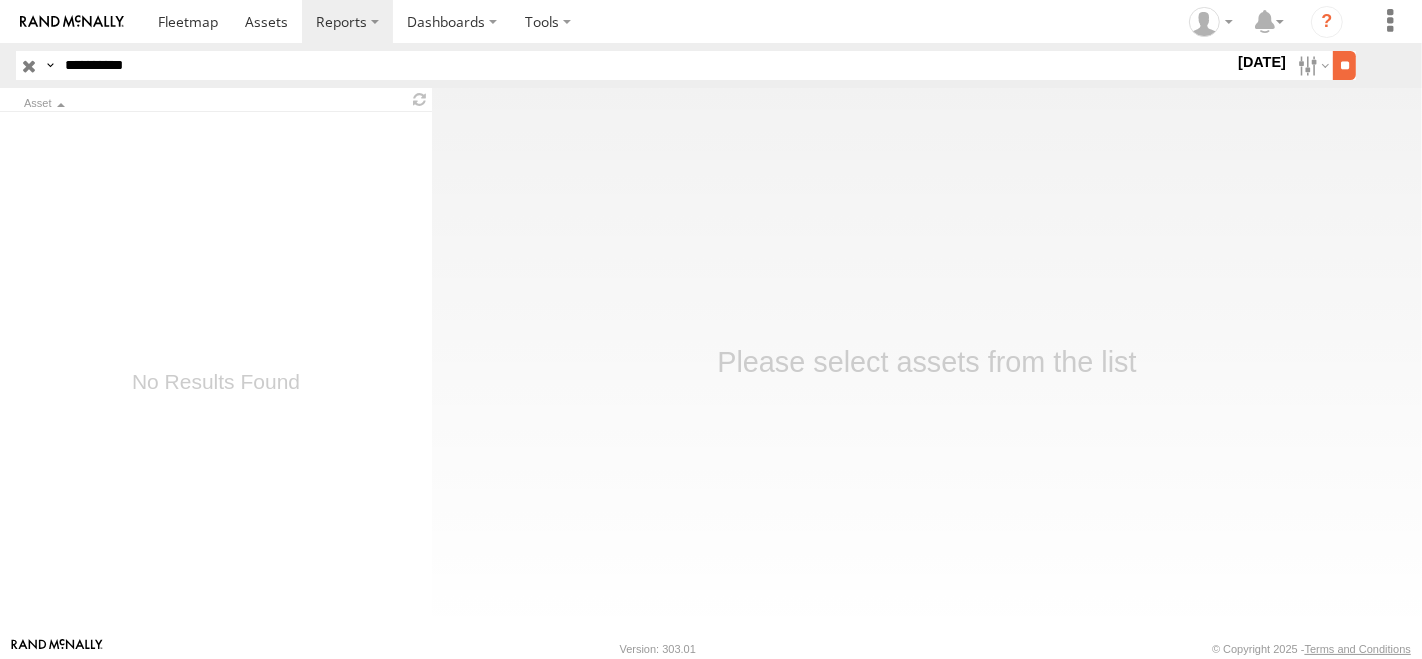 click on "**" at bounding box center [1344, 65] 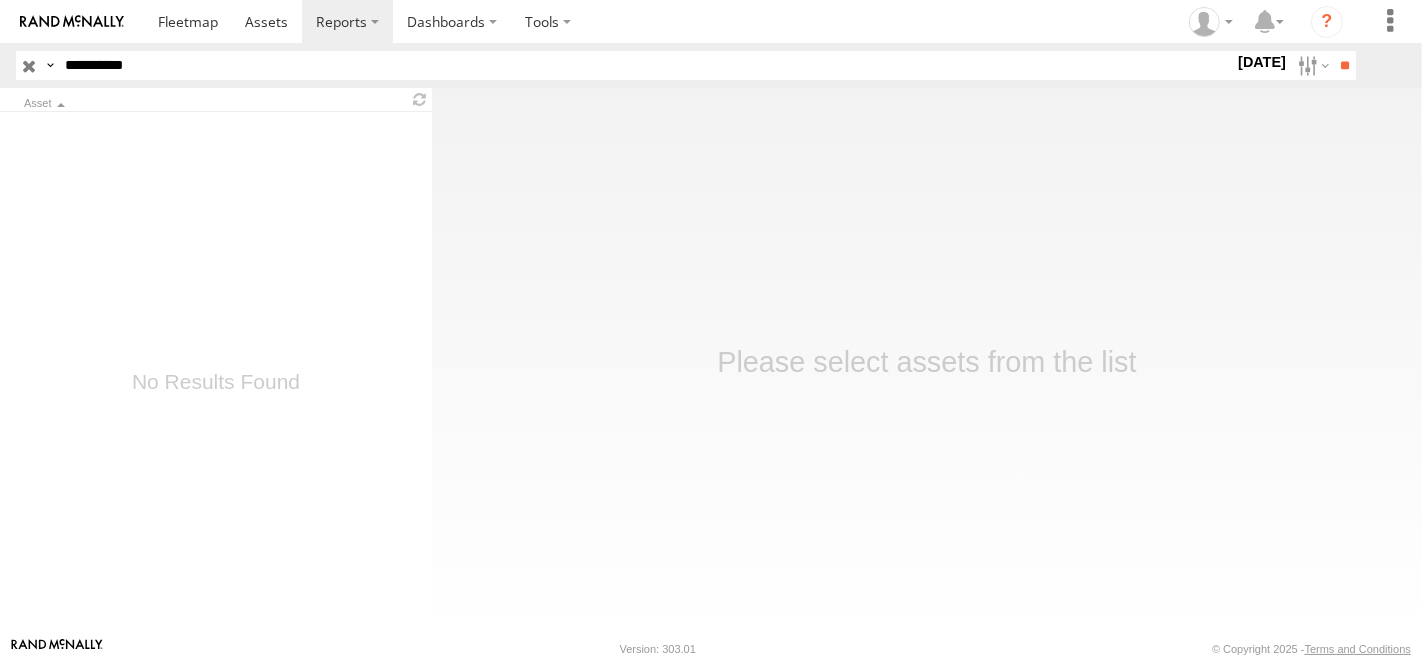 click on "**********" at bounding box center (645, 65) 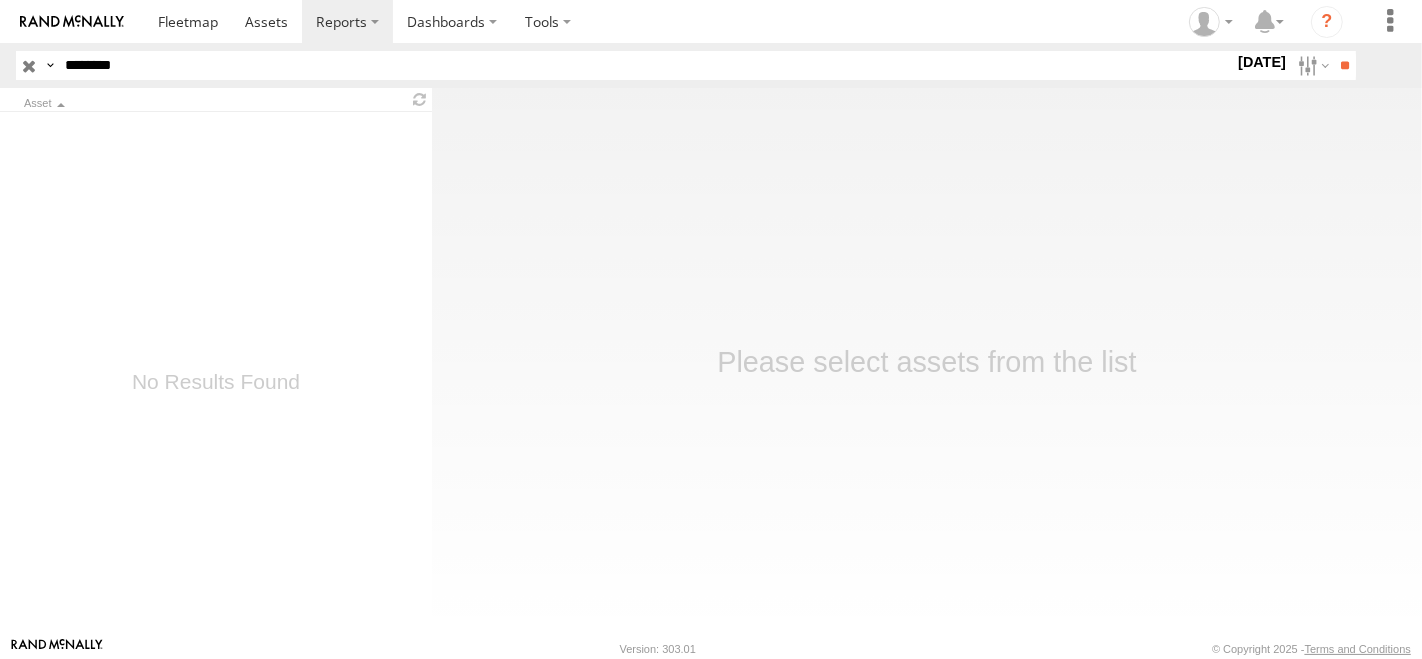 type on "********" 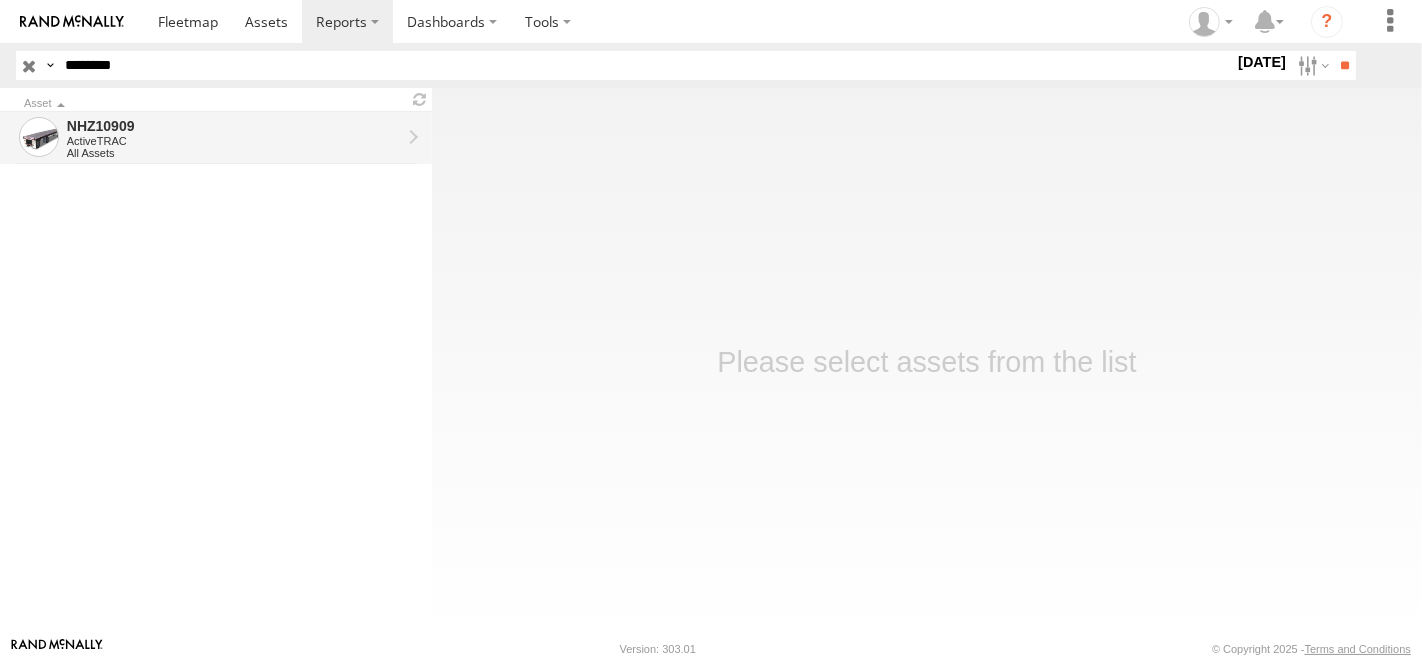 click on "NHZ10909" at bounding box center (234, 126) 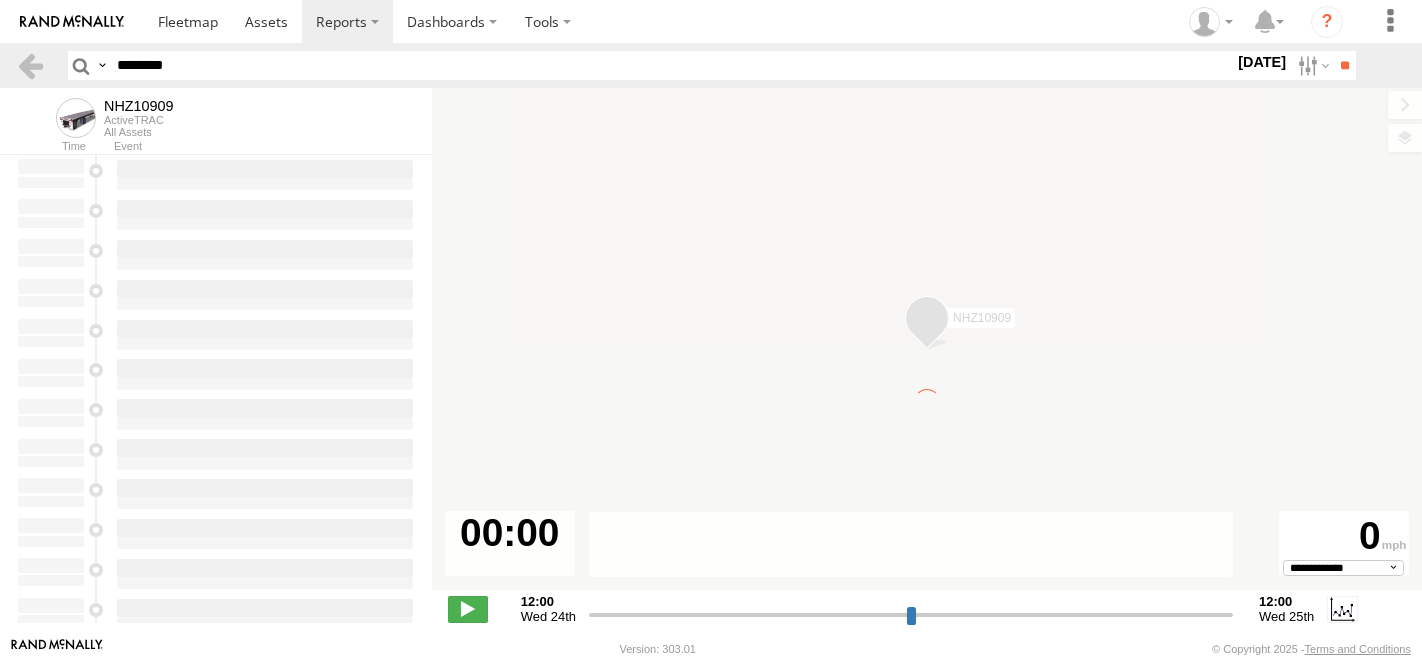 scroll, scrollTop: 0, scrollLeft: 0, axis: both 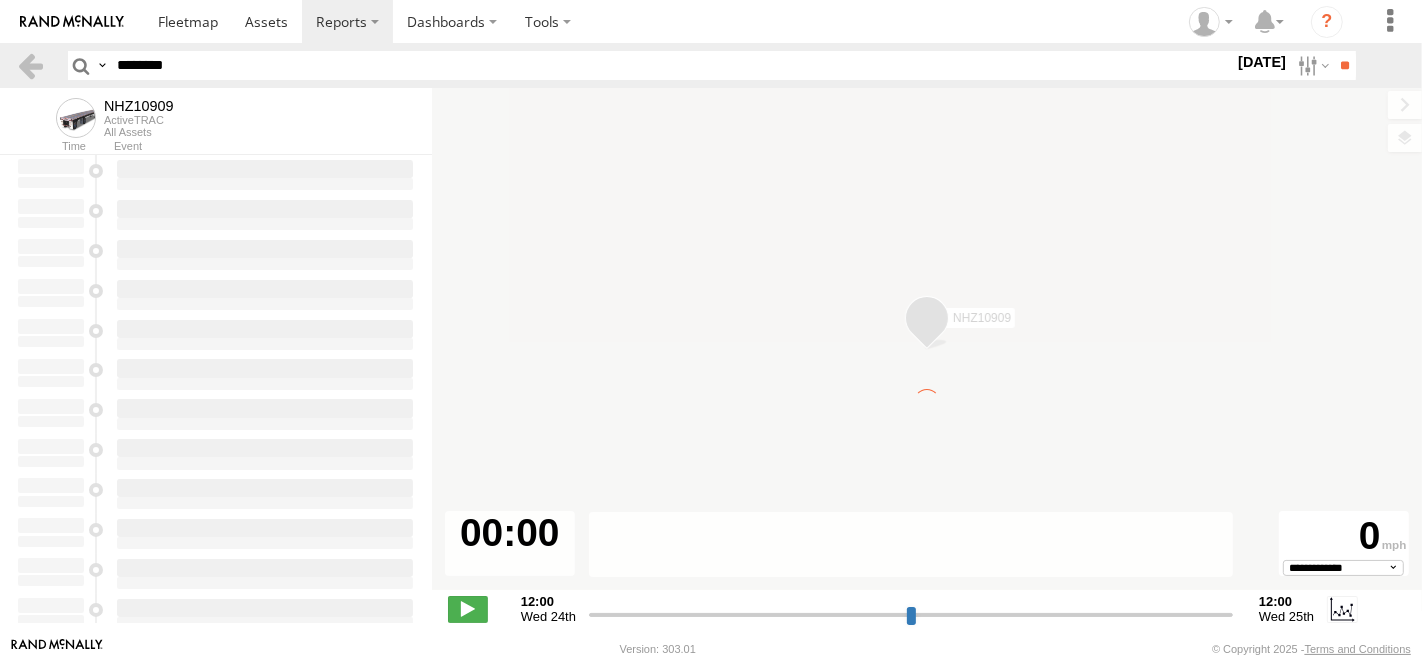 type on "**********" 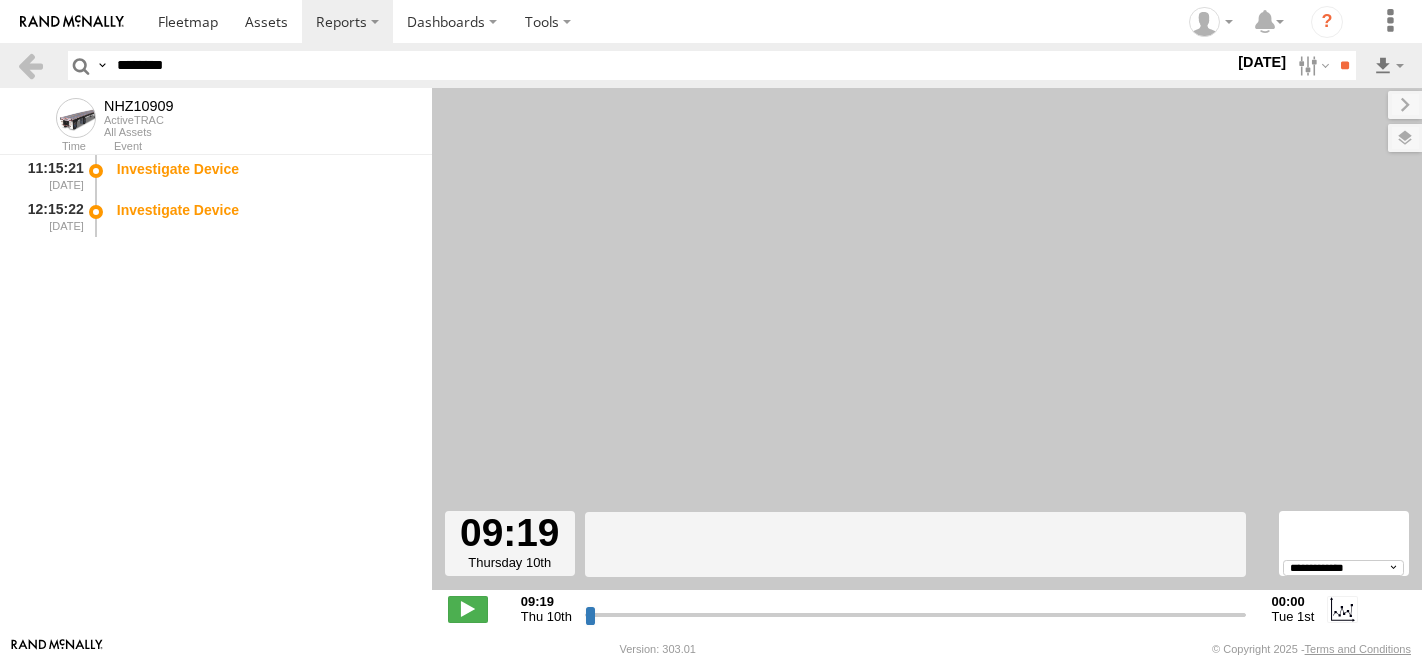 select on "**********" 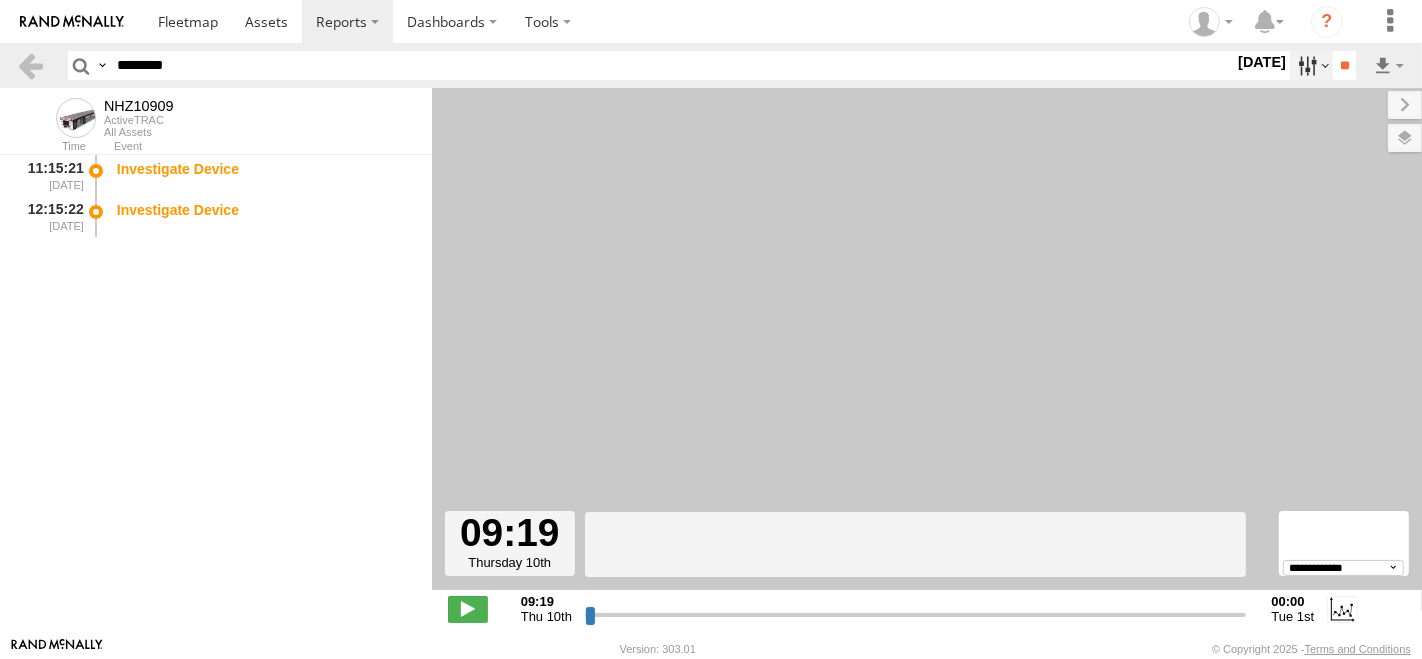 drag, startPoint x: 0, startPoint y: 0, endPoint x: 1285, endPoint y: 71, distance: 1286.96 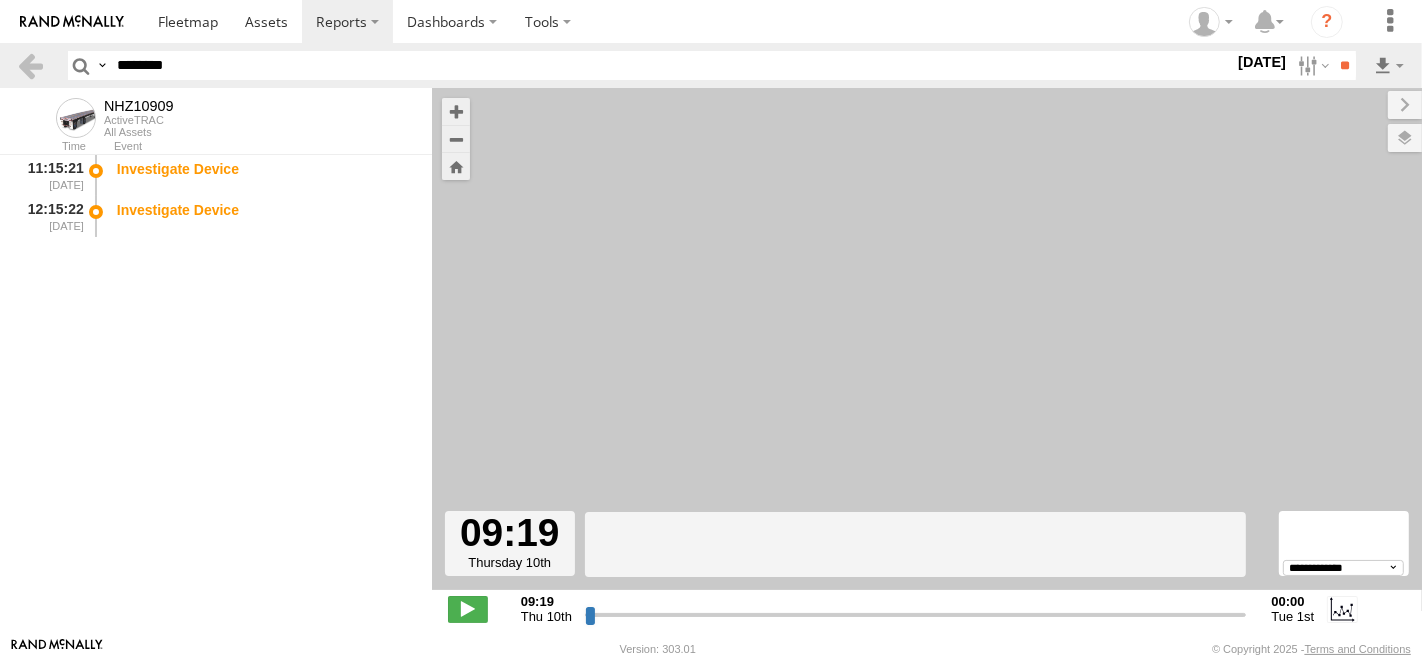 click at bounding box center [0, 0] 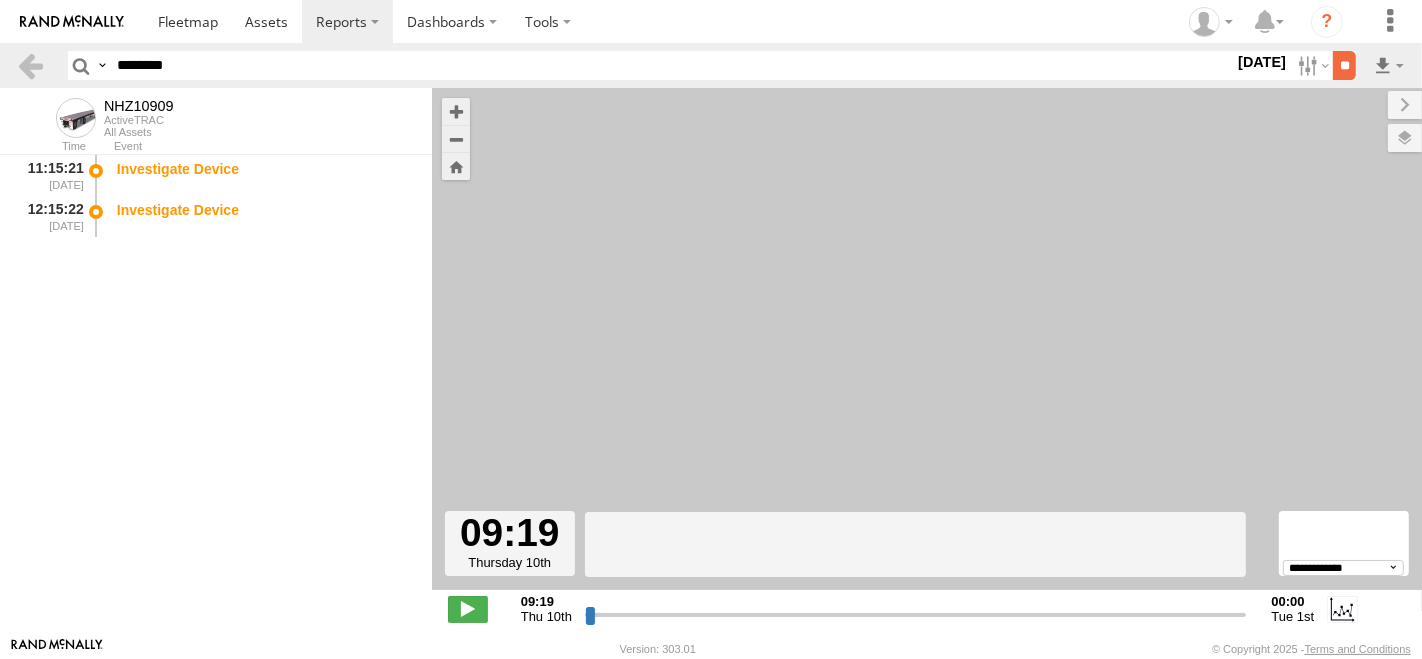 click on "**" at bounding box center [1344, 65] 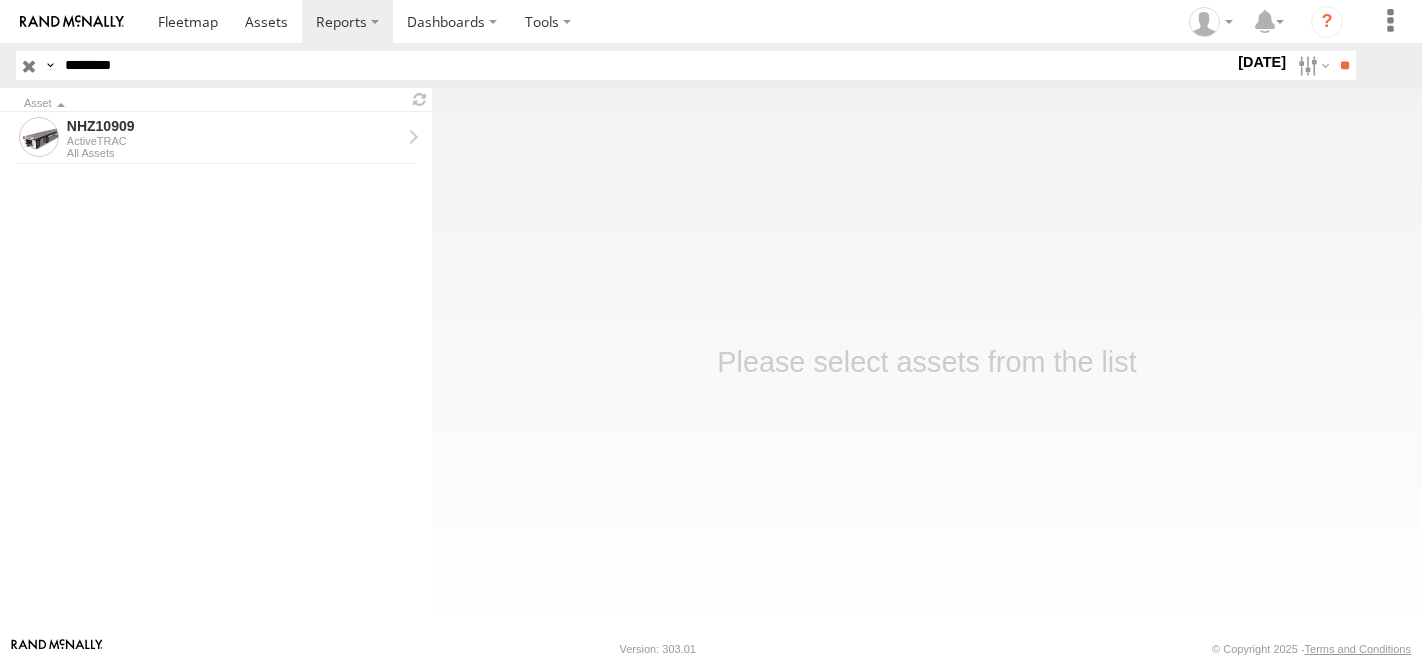scroll, scrollTop: 0, scrollLeft: 0, axis: both 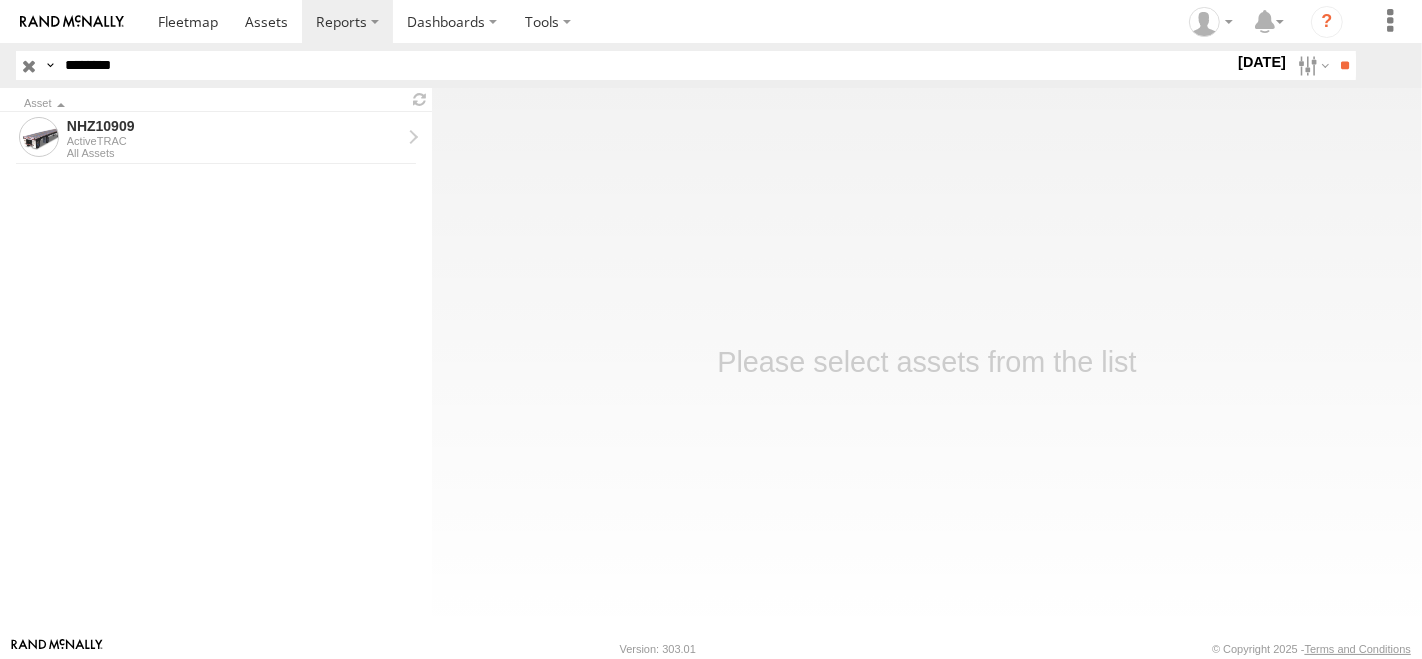 type on "********" 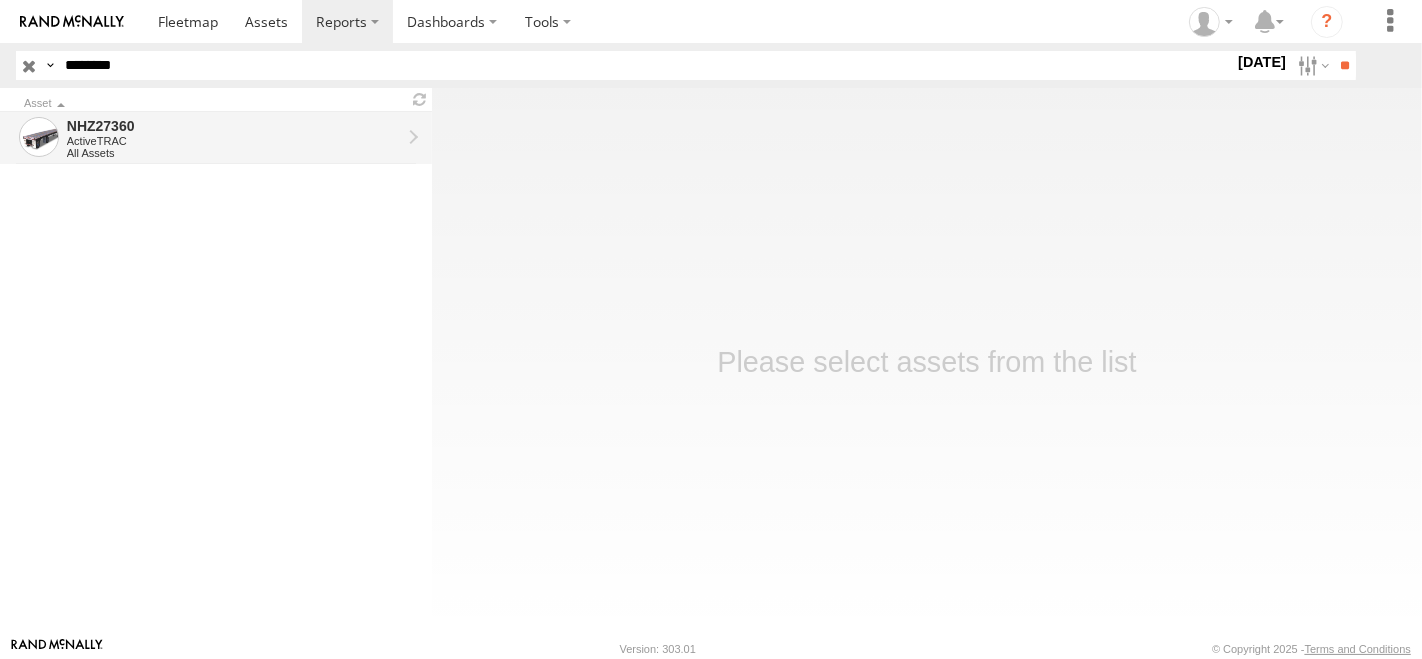 click on "All Assets" at bounding box center (234, 153) 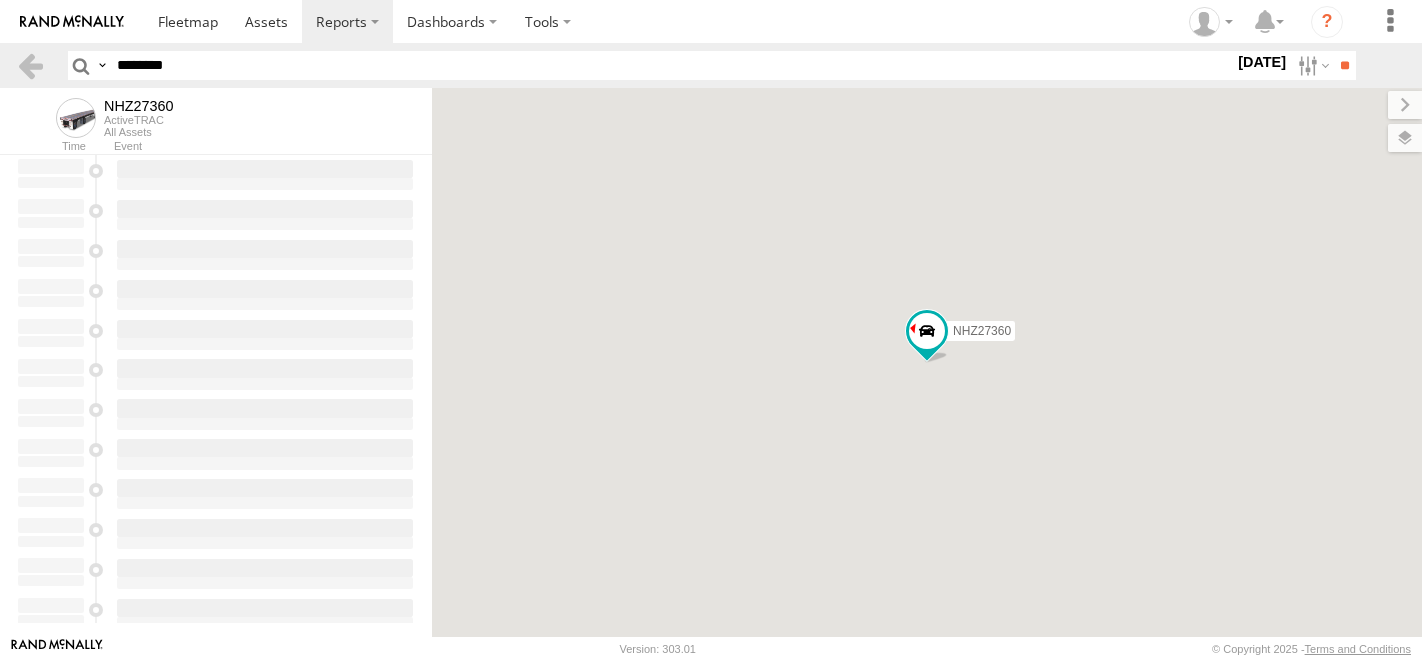 scroll, scrollTop: 0, scrollLeft: 0, axis: both 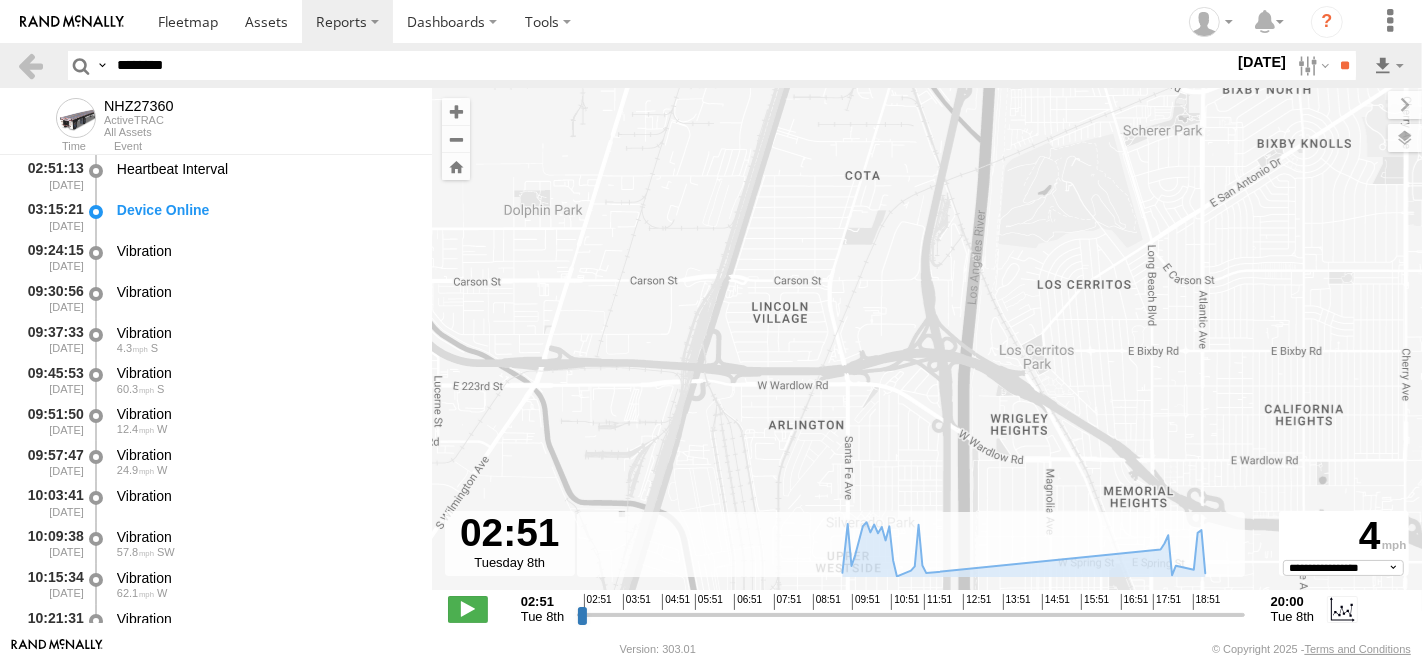type on "**********" 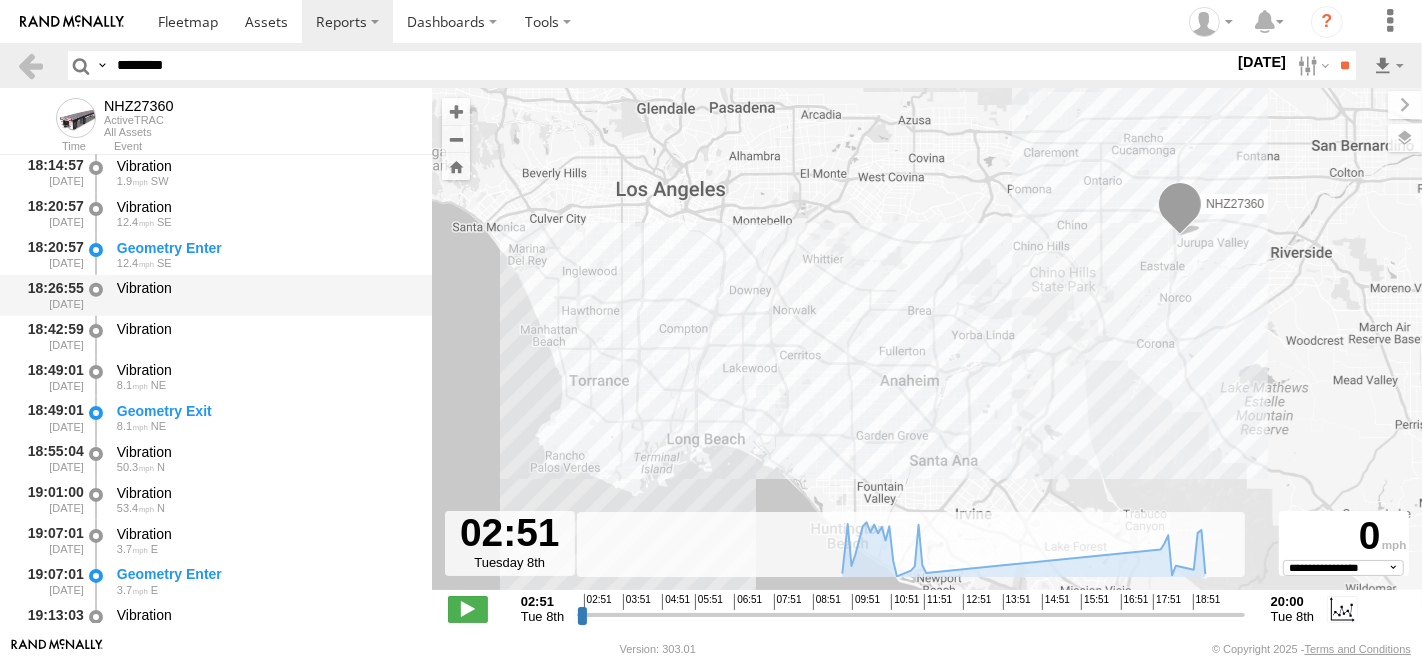 scroll, scrollTop: 1468, scrollLeft: 0, axis: vertical 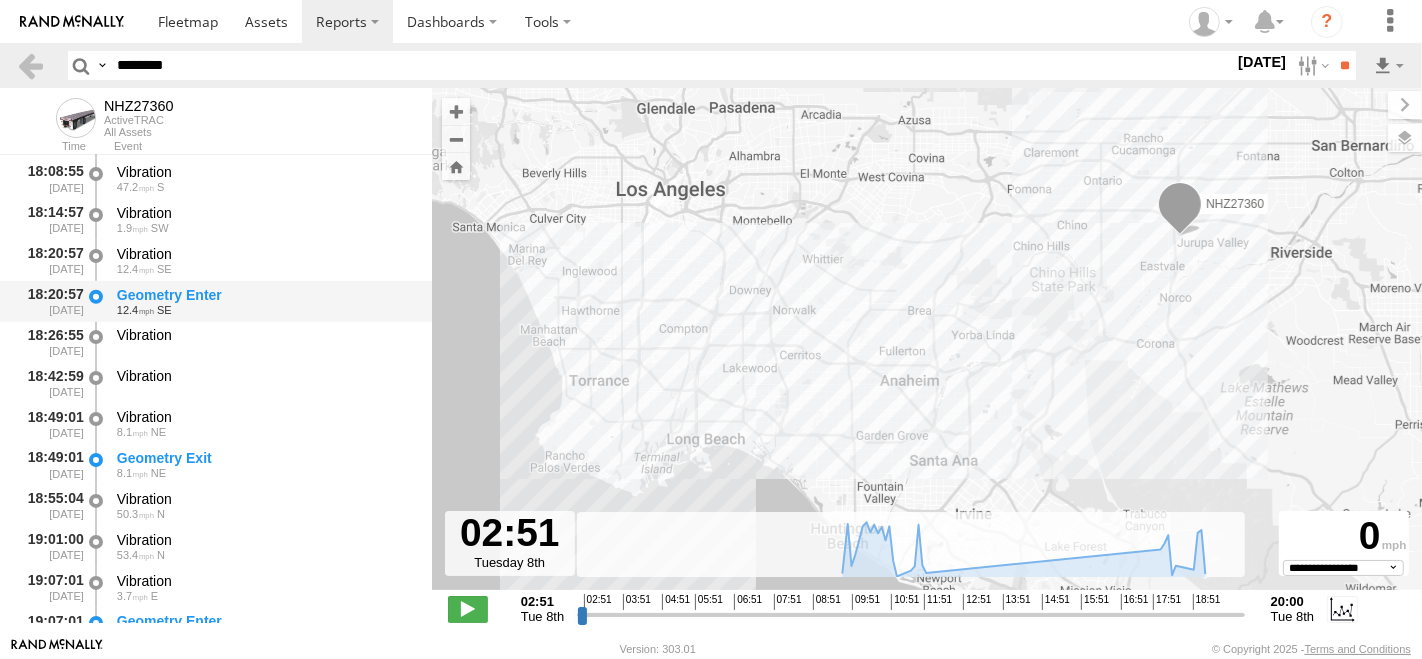 click on "Geometry Enter
12.4
SE" at bounding box center [265, 301] 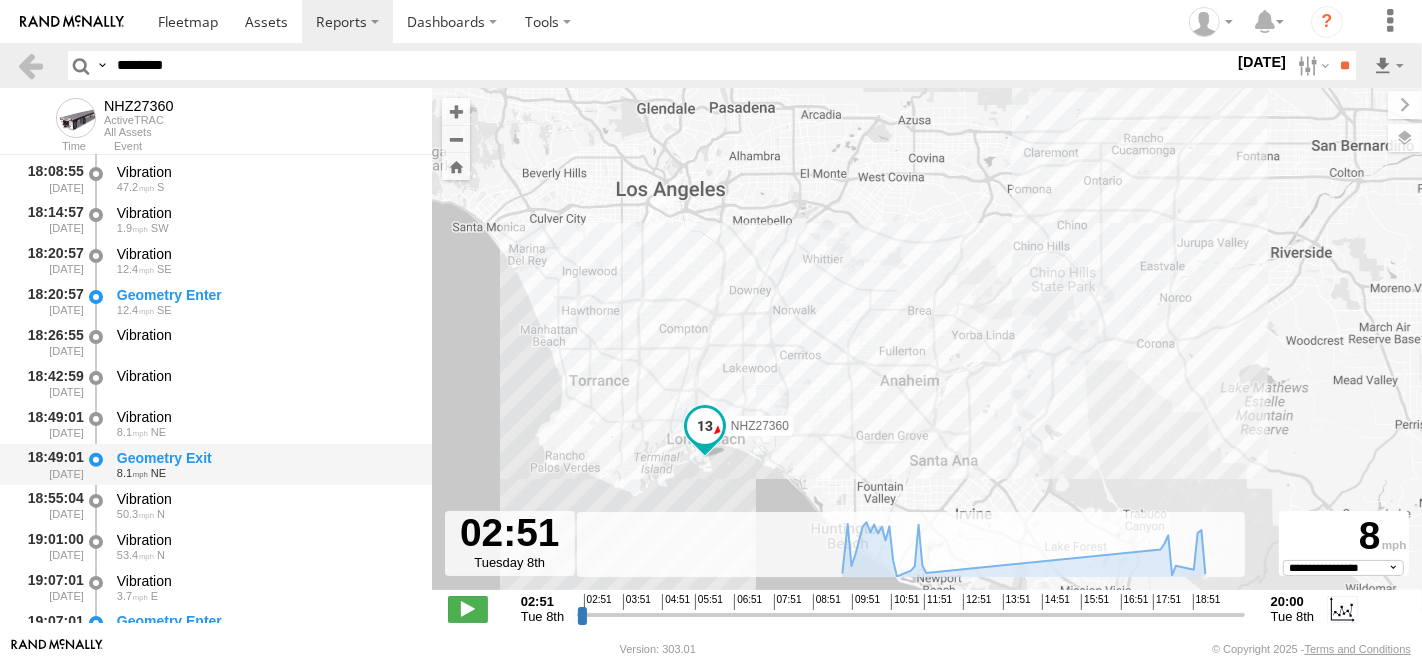click on "Geometry Exit" at bounding box center (265, 458) 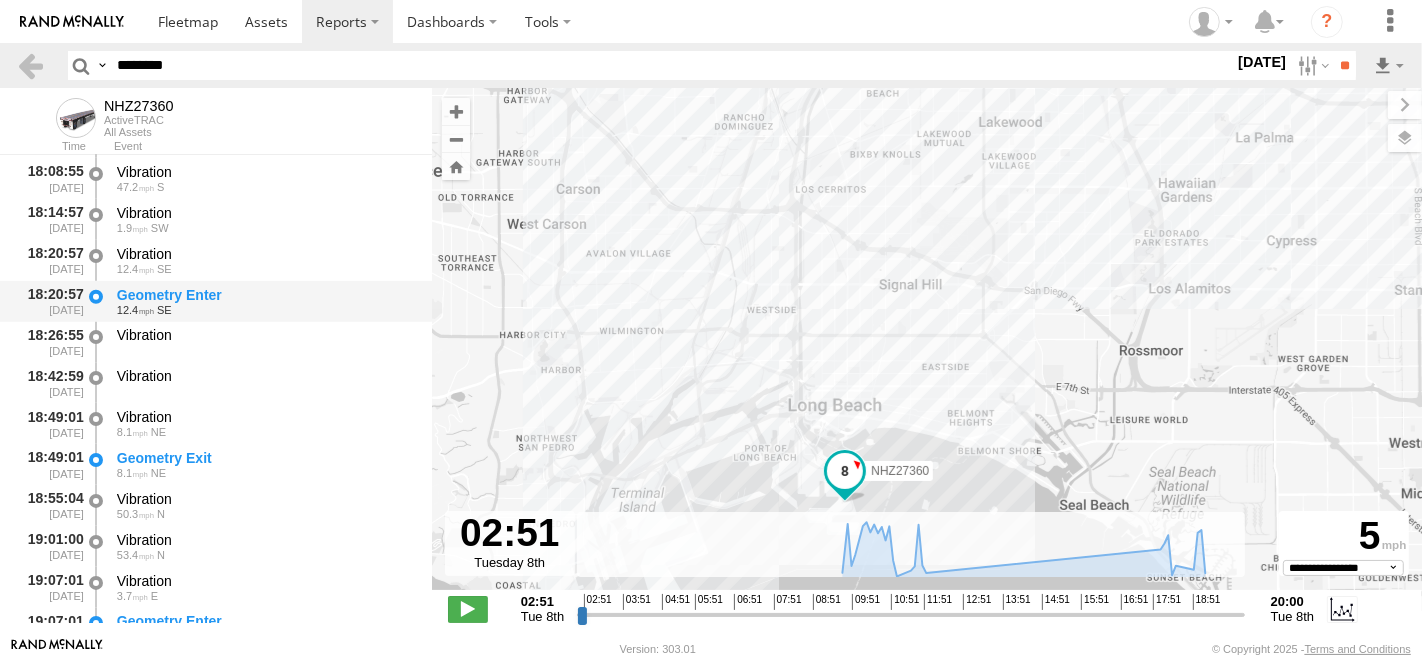 click on "Geometry Enter" at bounding box center (265, 295) 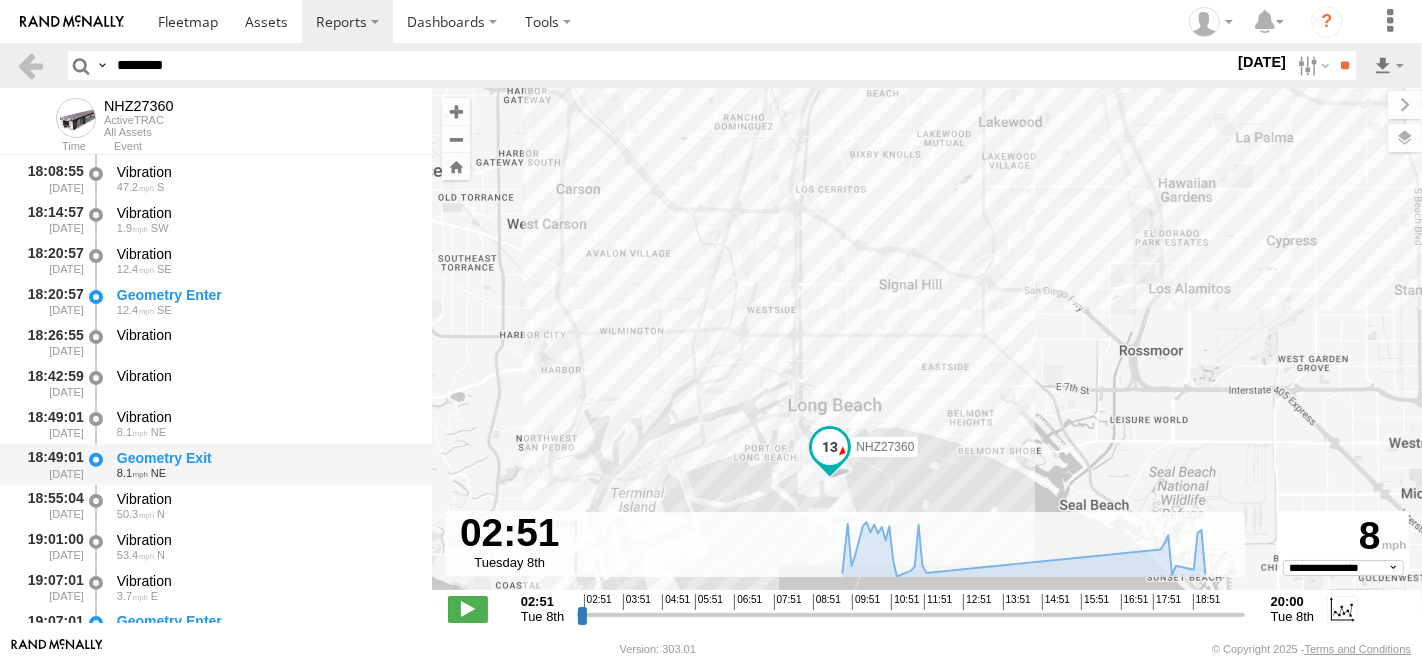 click on "Geometry Exit
8.1
NE" at bounding box center [265, 464] 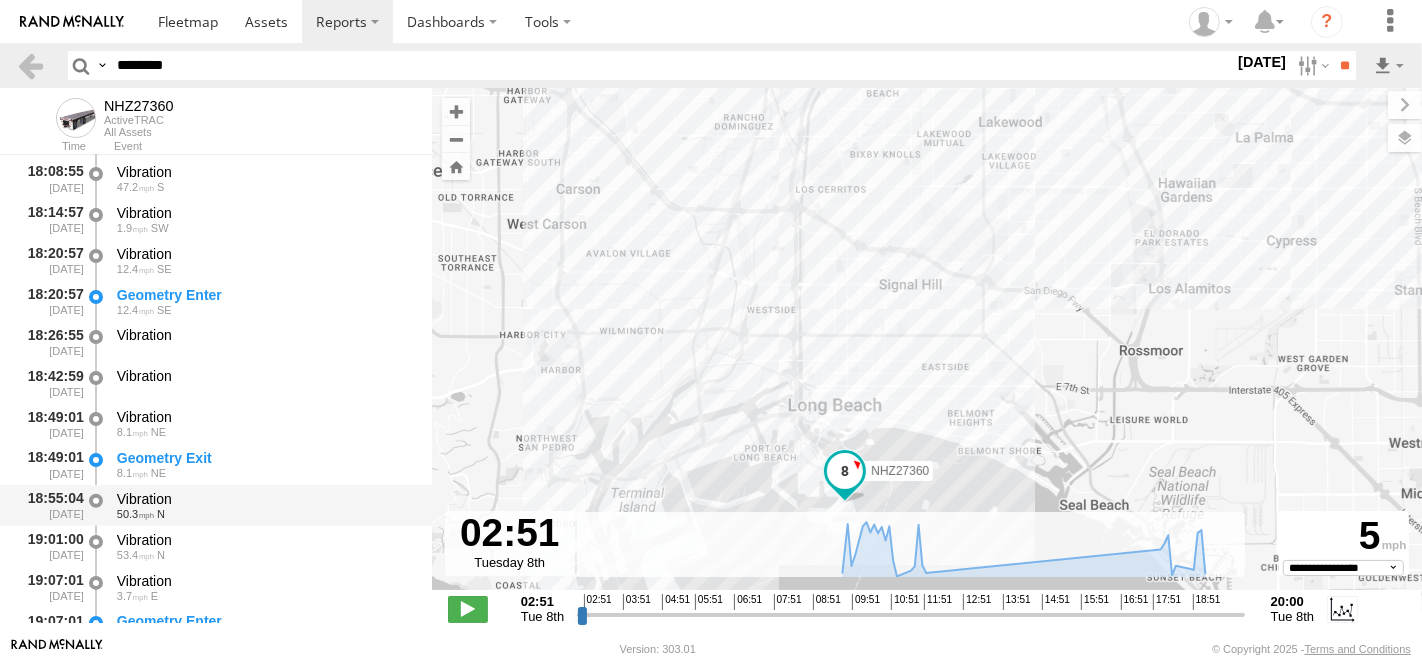 click on "50.3
N" at bounding box center [265, 514] 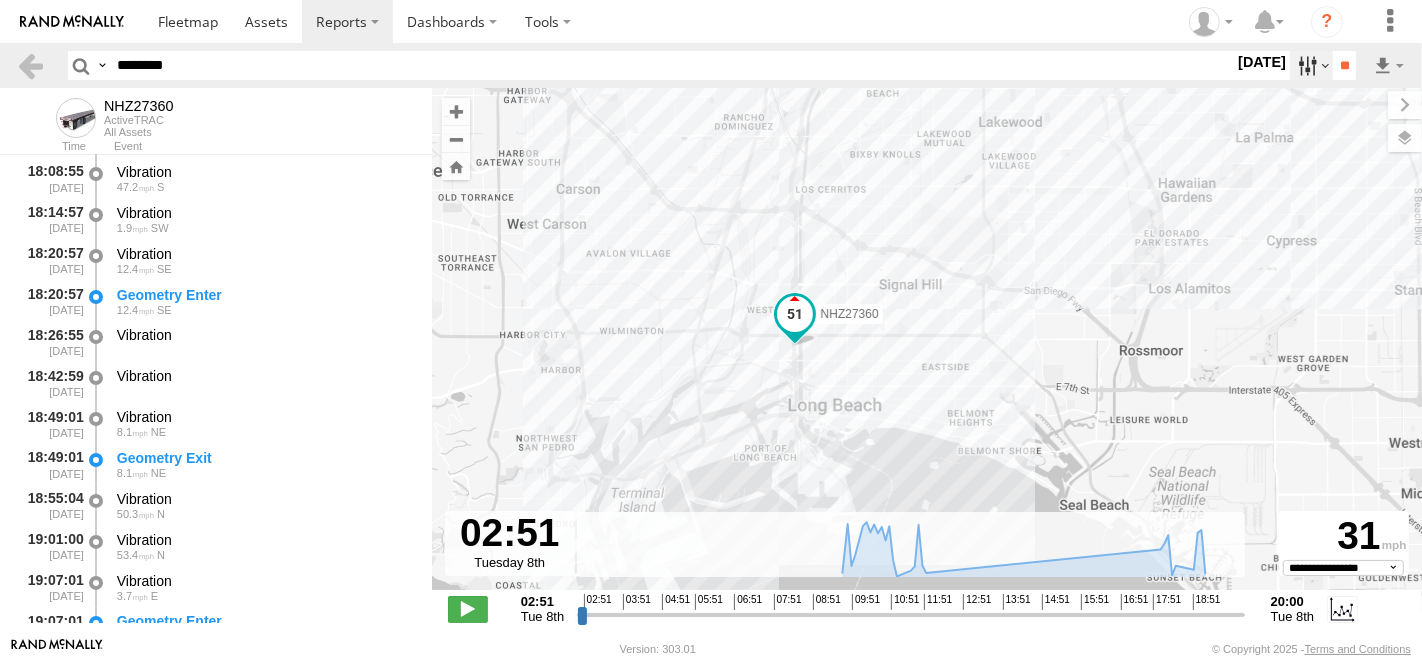 click at bounding box center (1311, 65) 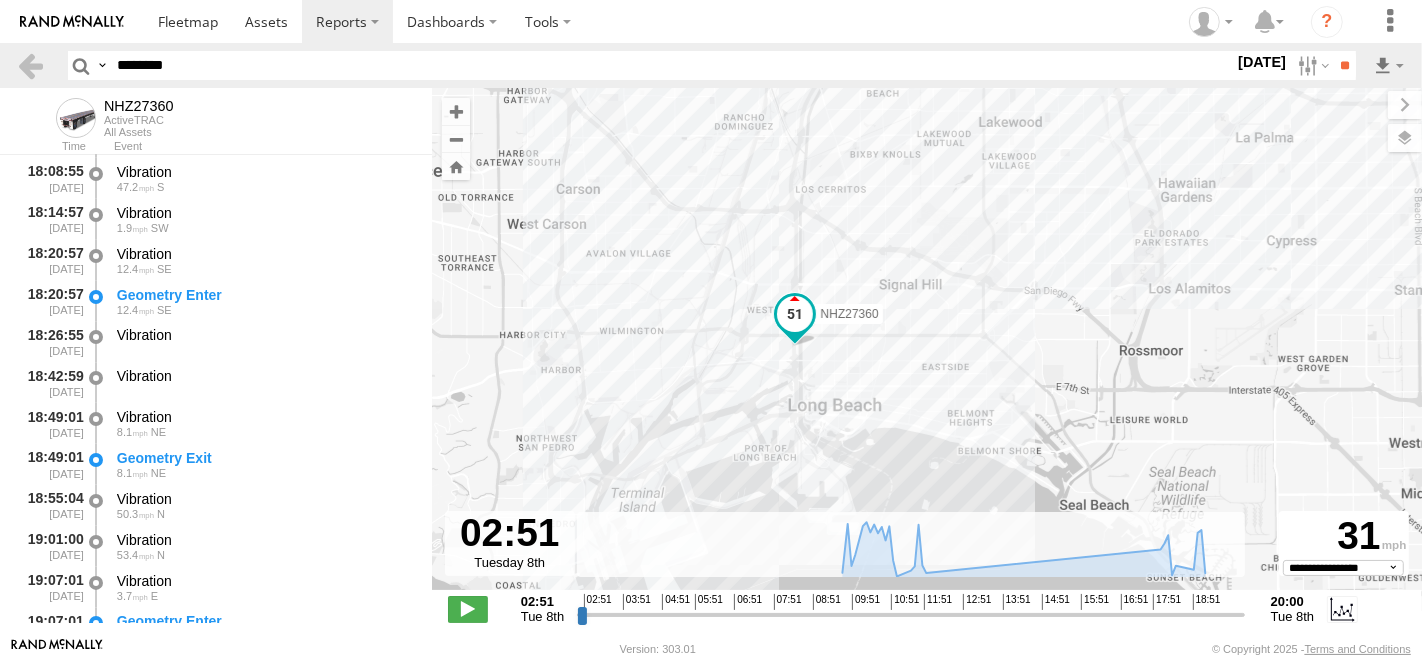 click at bounding box center (0, 0) 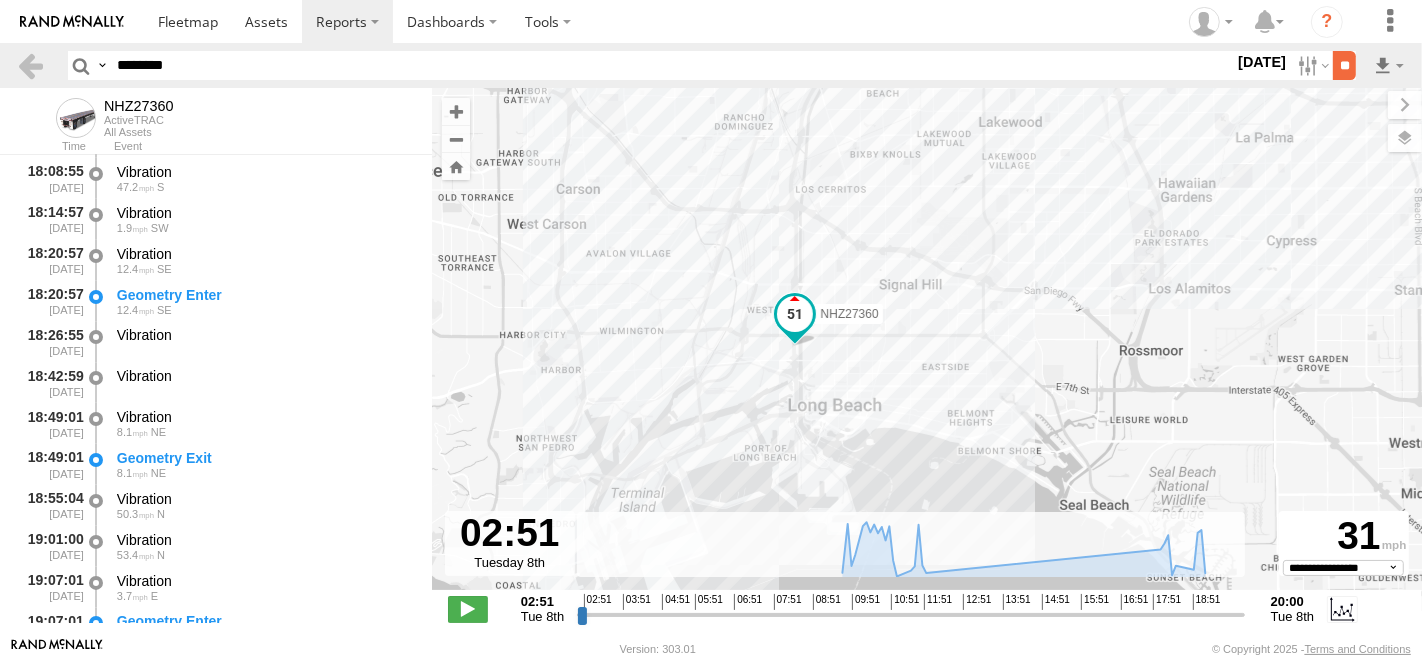 click on "**" at bounding box center (1344, 65) 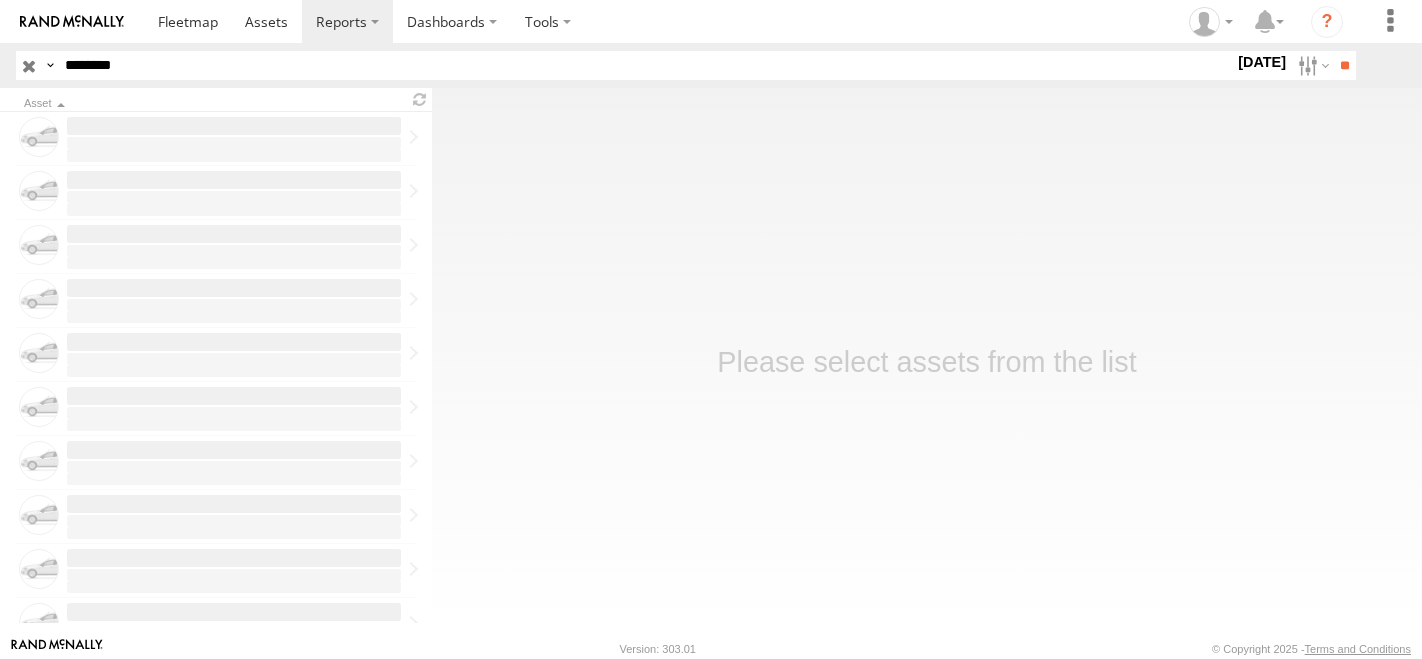 scroll, scrollTop: 0, scrollLeft: 0, axis: both 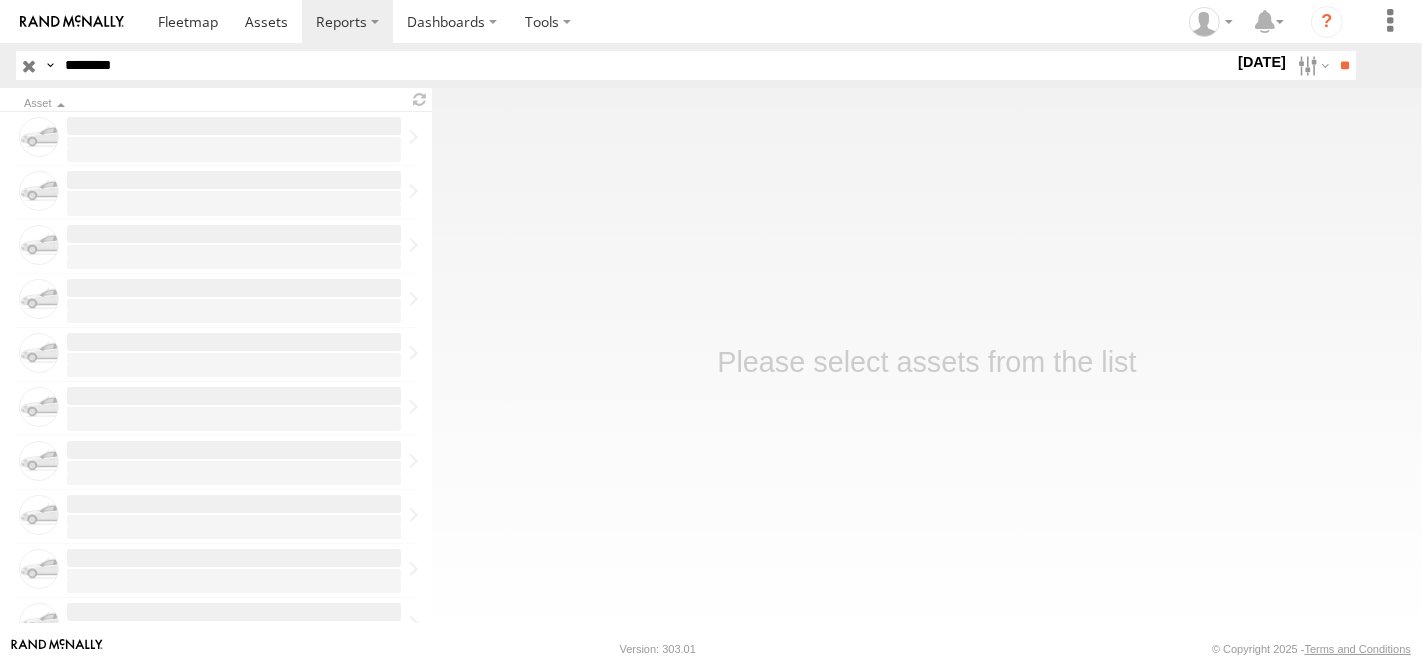 click on "********" at bounding box center (645, 65) 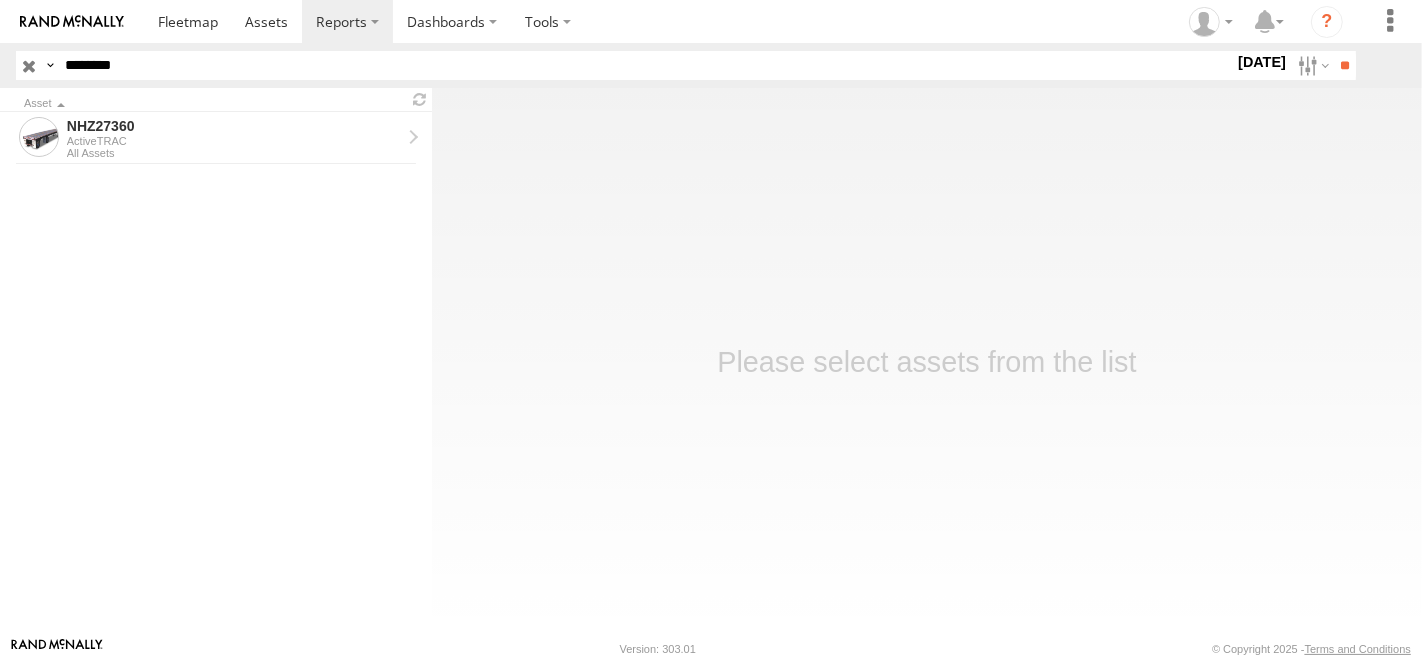 click on "********" at bounding box center (645, 65) 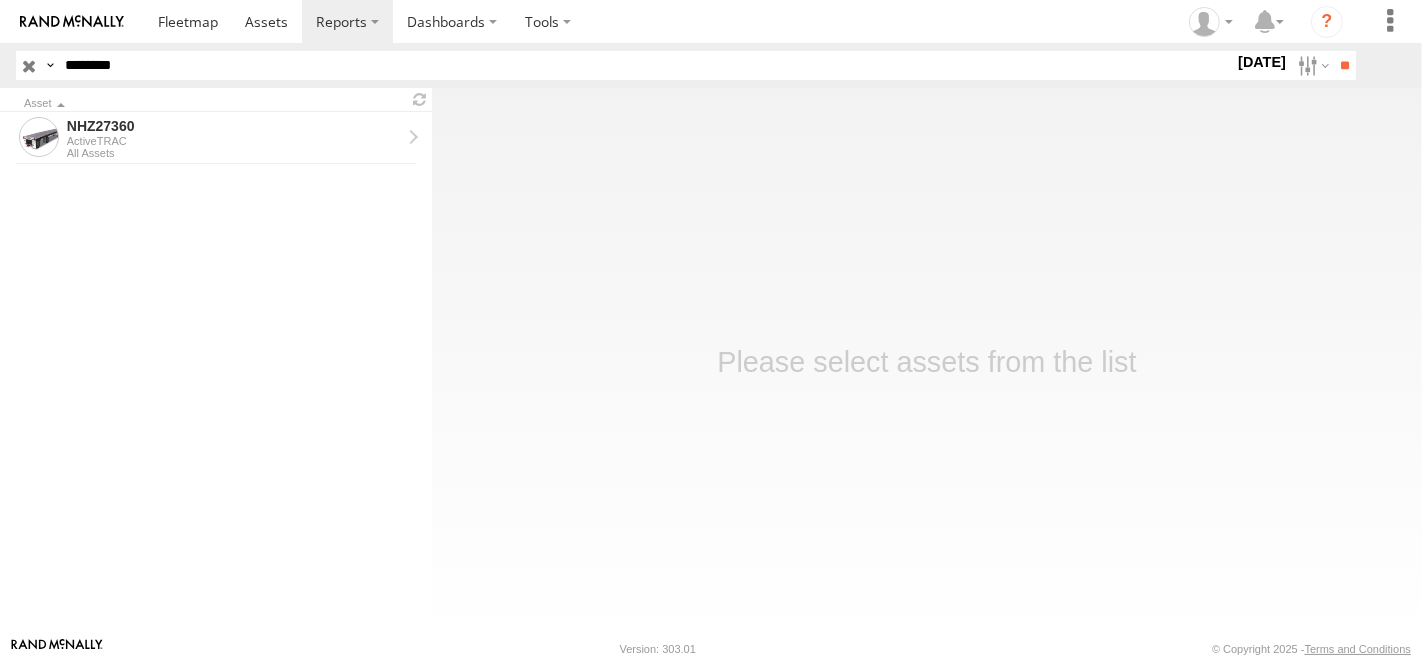 type on "********" 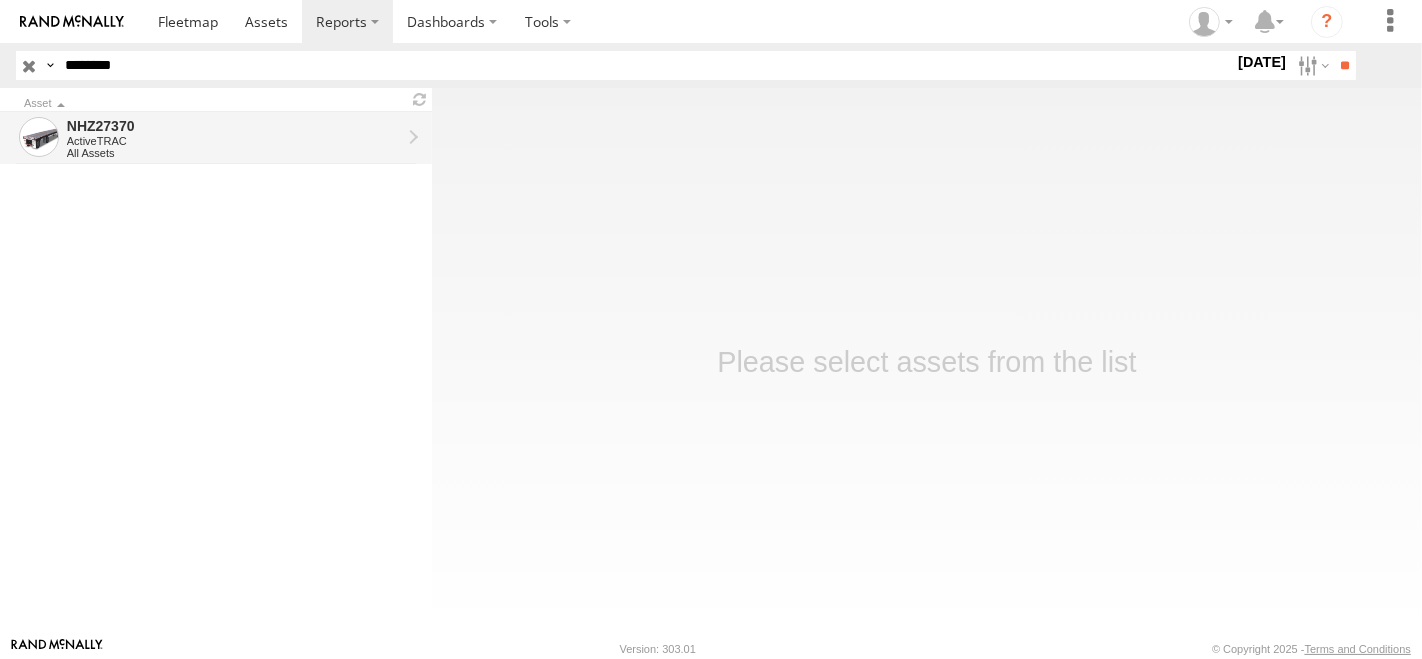 click on "NHZ27370" at bounding box center [234, 126] 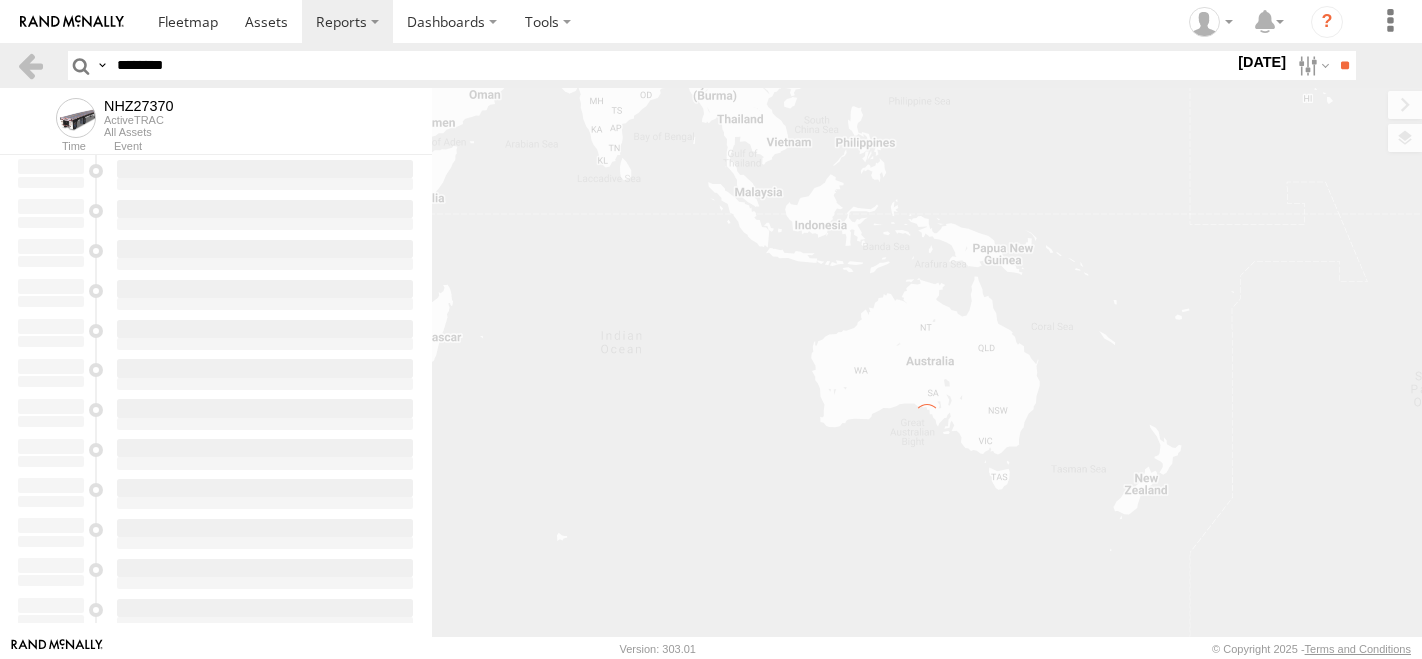 scroll, scrollTop: 0, scrollLeft: 0, axis: both 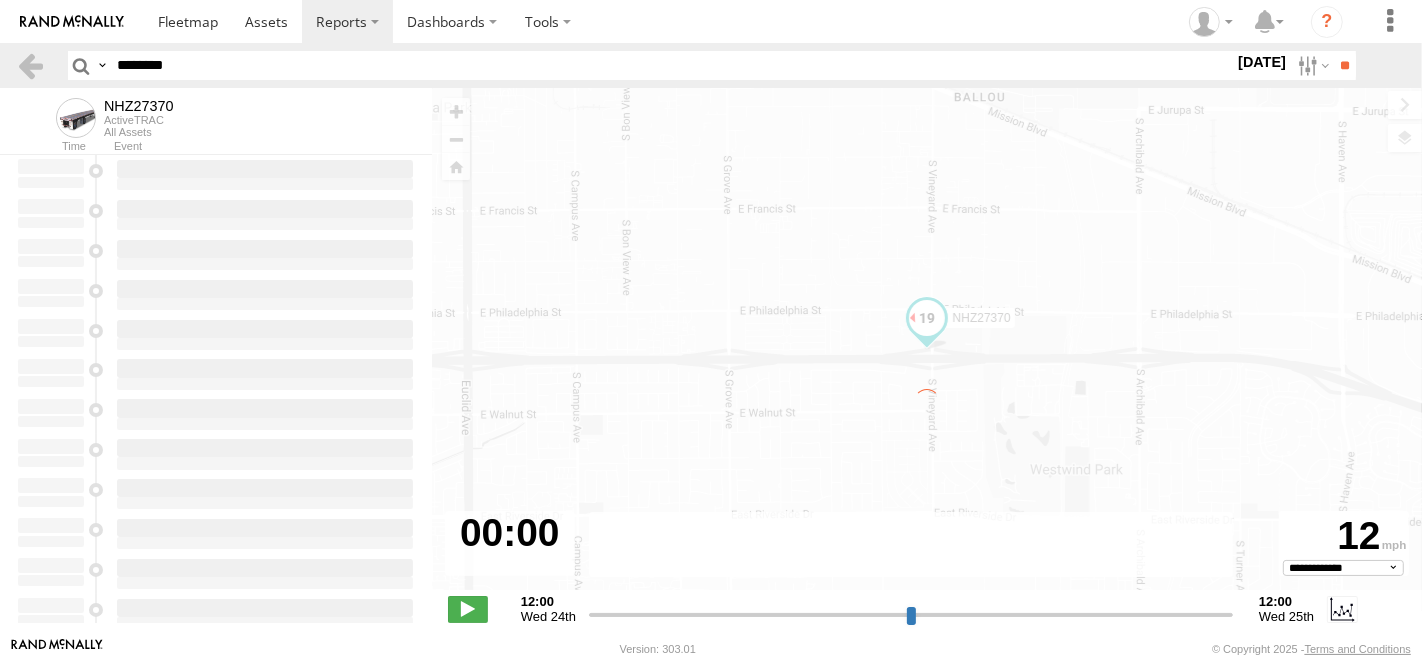 type on "**********" 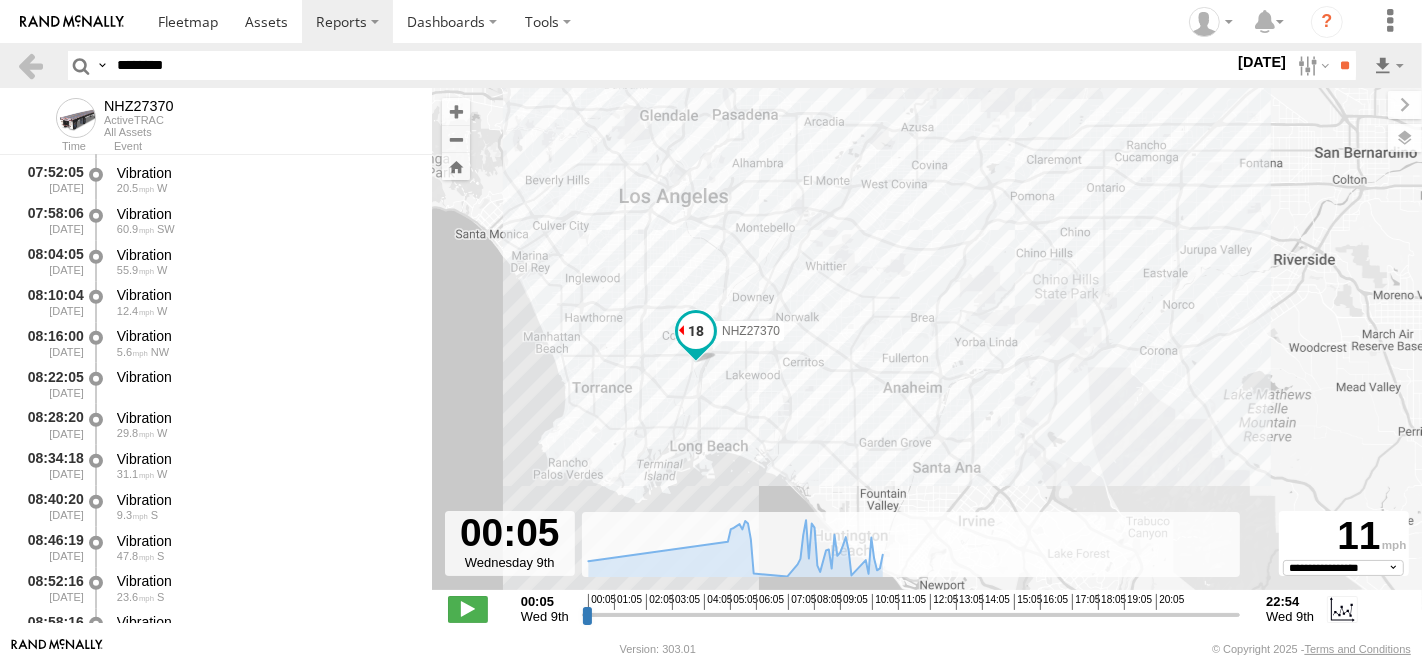 scroll, scrollTop: 1555, scrollLeft: 0, axis: vertical 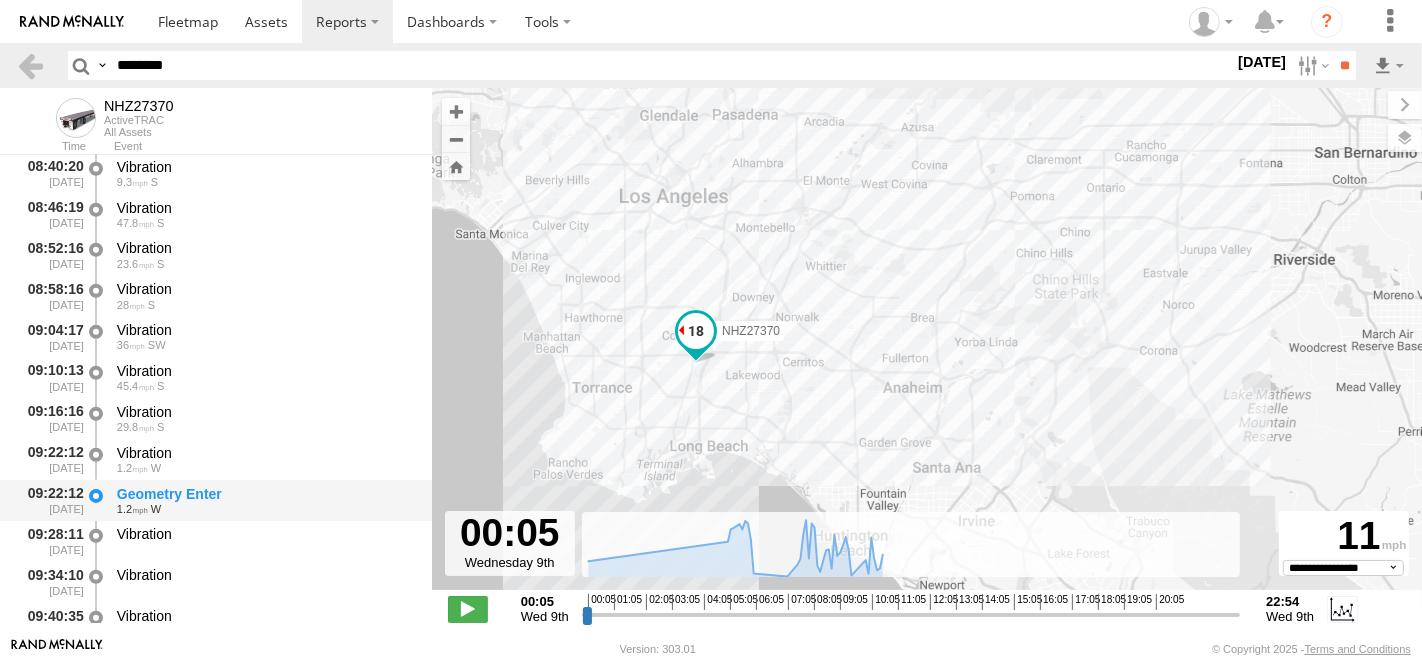 click on "Geometry Enter
1.2
W" at bounding box center [265, 500] 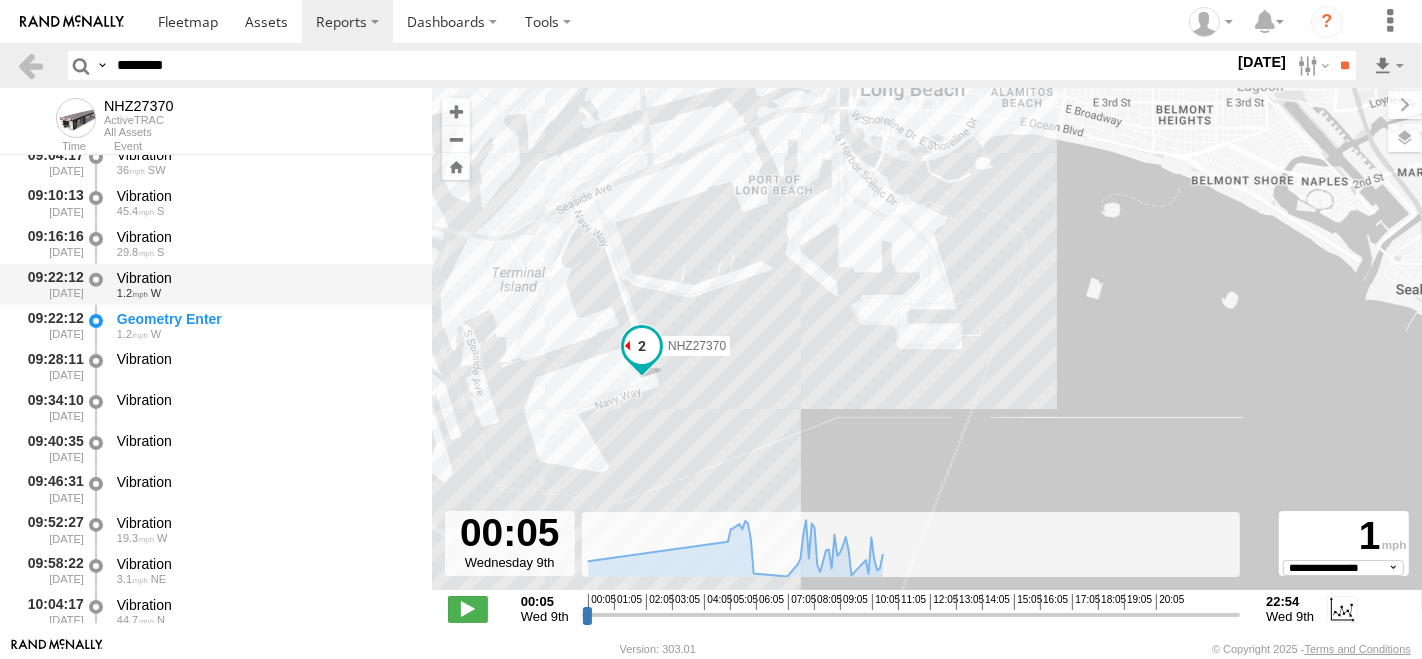 scroll, scrollTop: 2000, scrollLeft: 0, axis: vertical 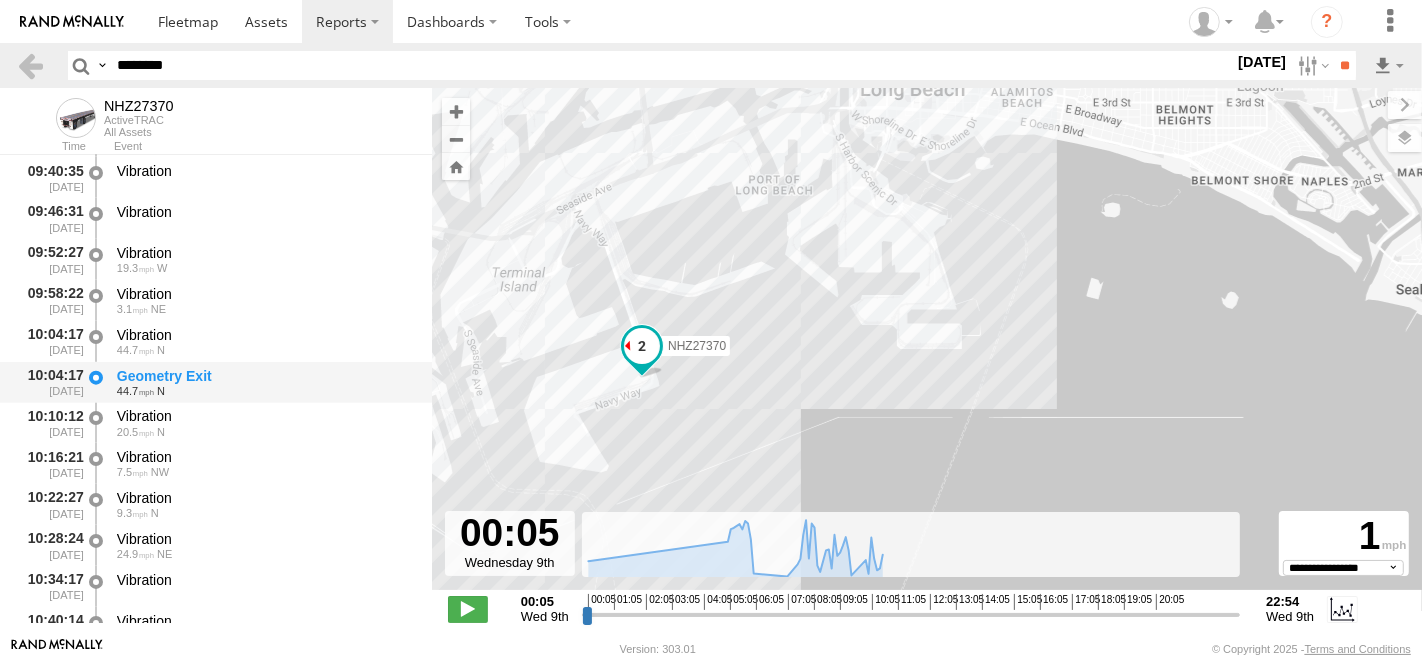 click on "Geometry Exit" at bounding box center [265, 376] 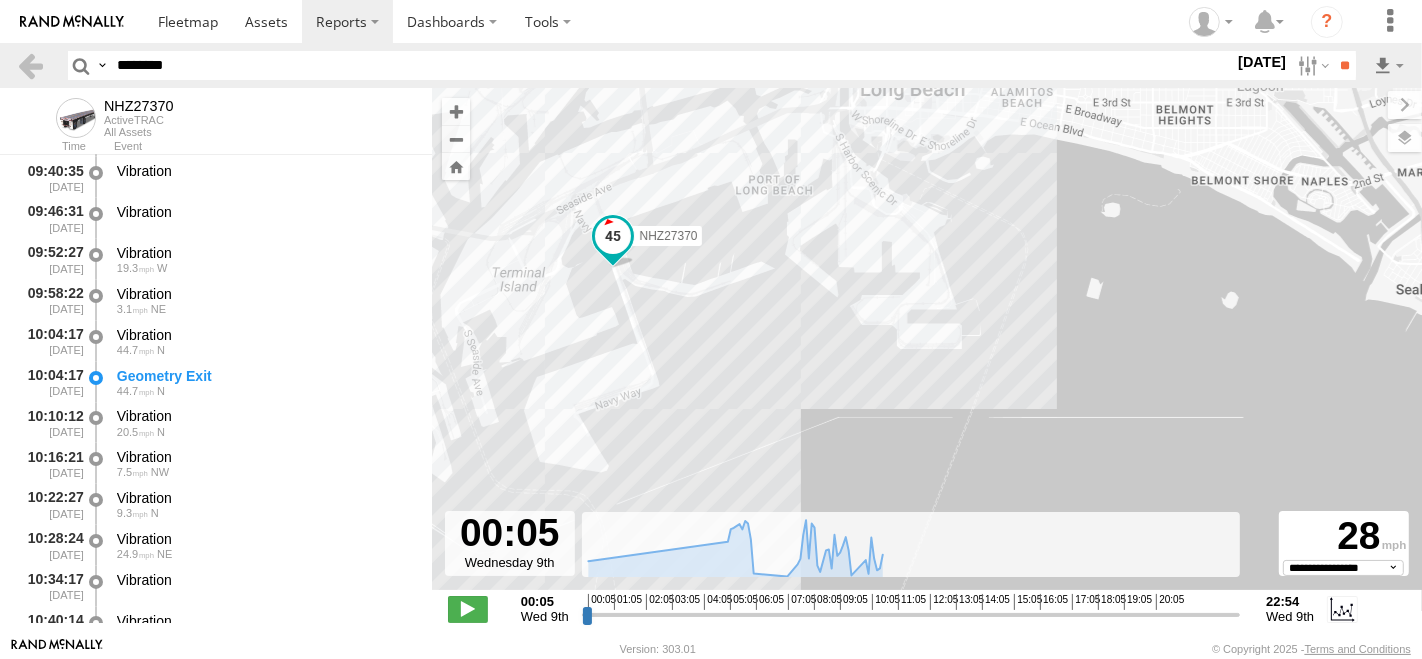 click on "********" at bounding box center (671, 65) 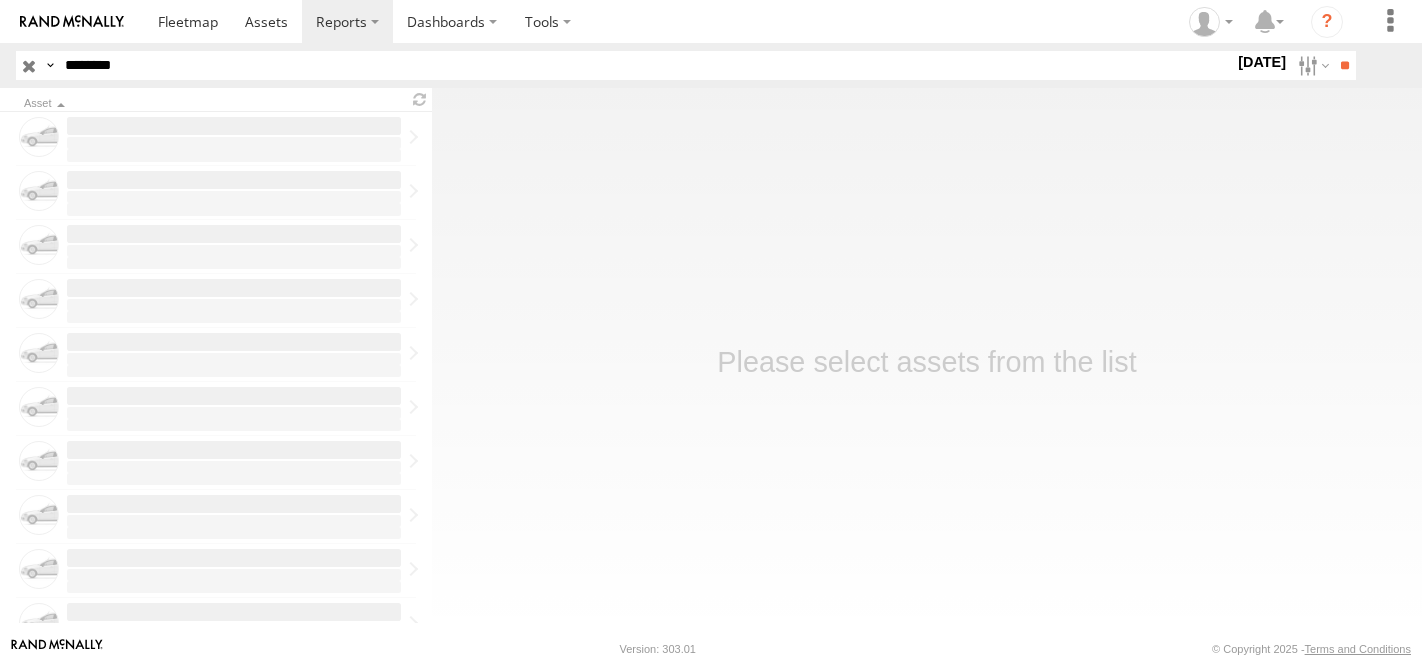 scroll, scrollTop: 0, scrollLeft: 0, axis: both 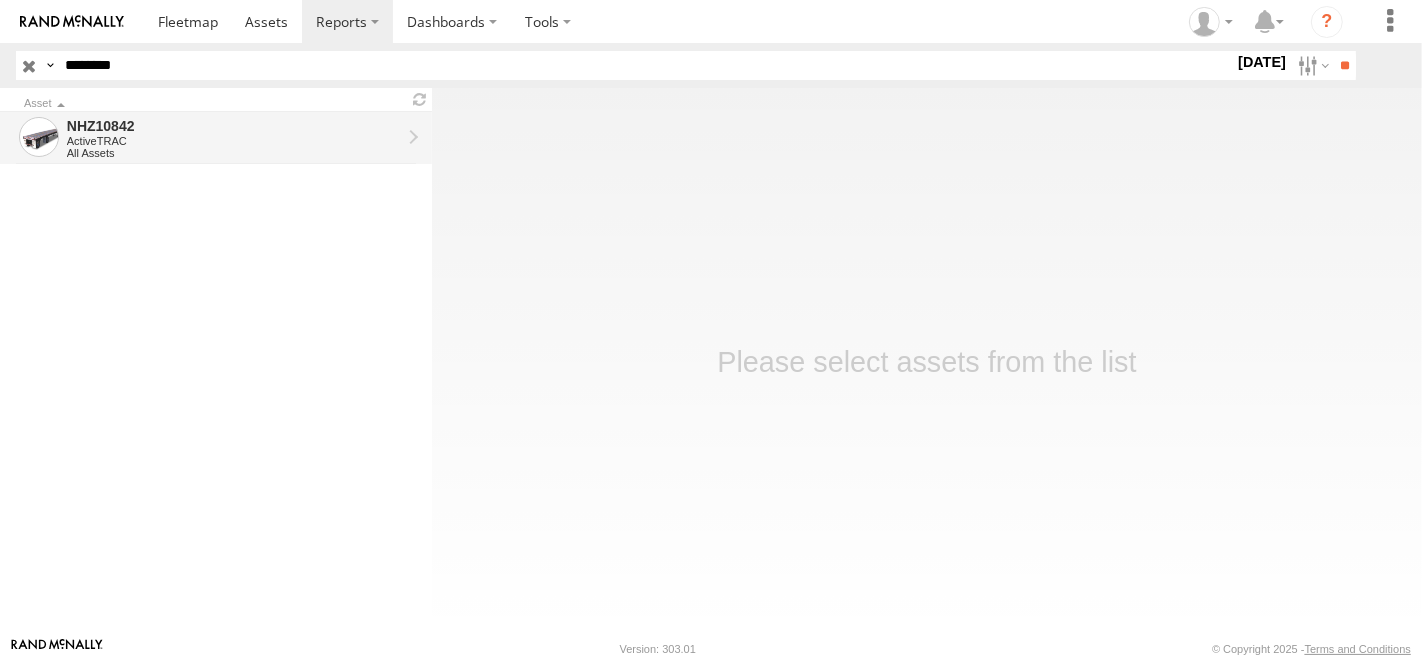 click on "ActiveTRAC" at bounding box center (234, 141) 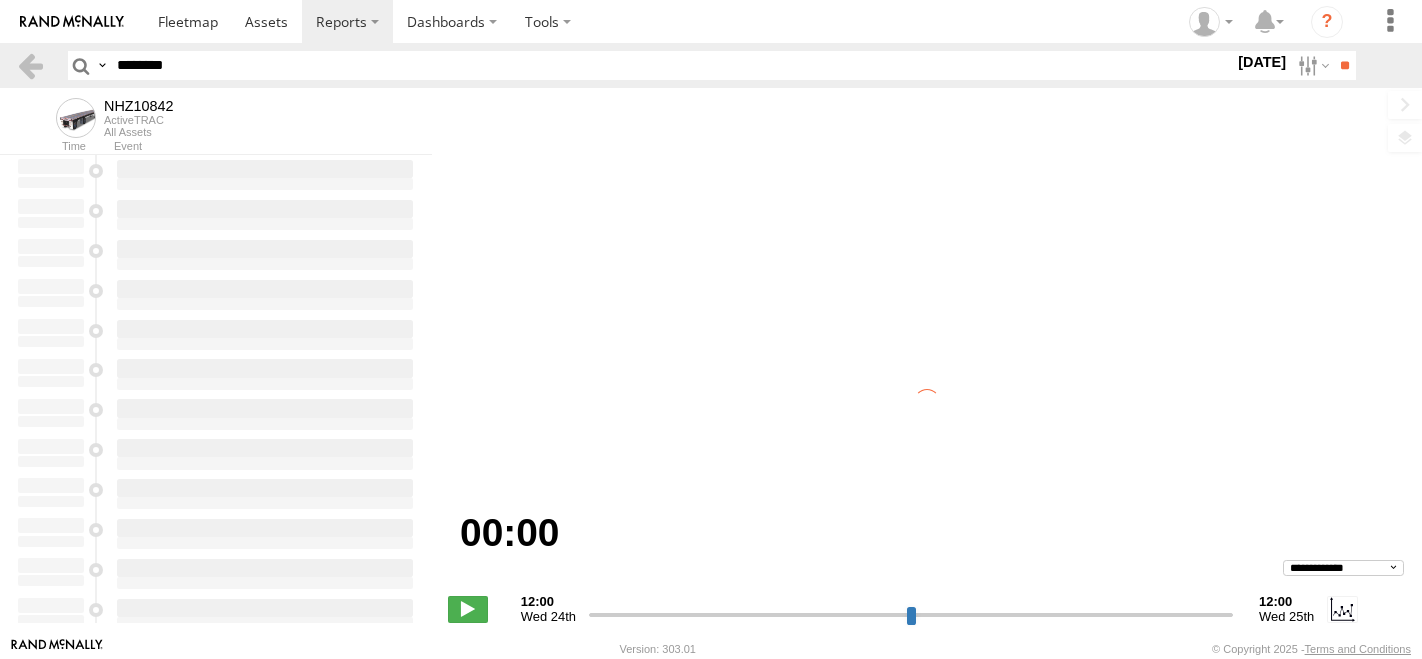 scroll, scrollTop: 0, scrollLeft: 0, axis: both 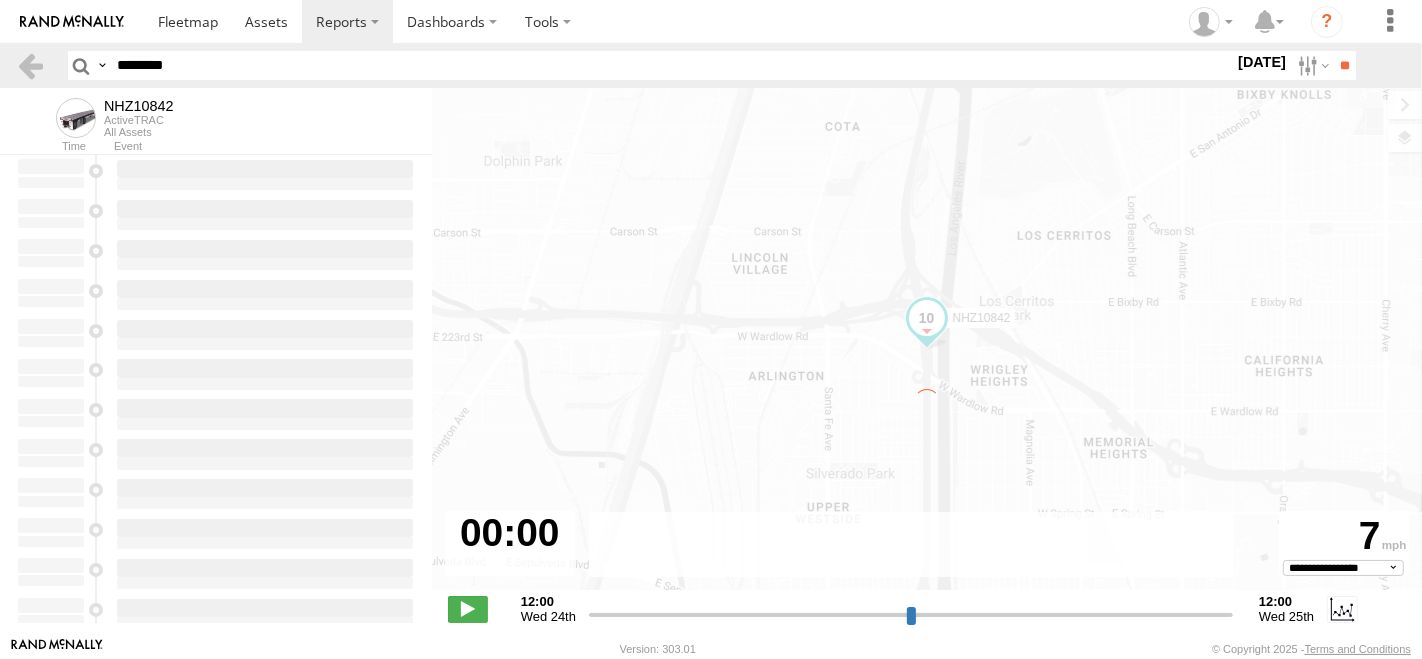 type on "**********" 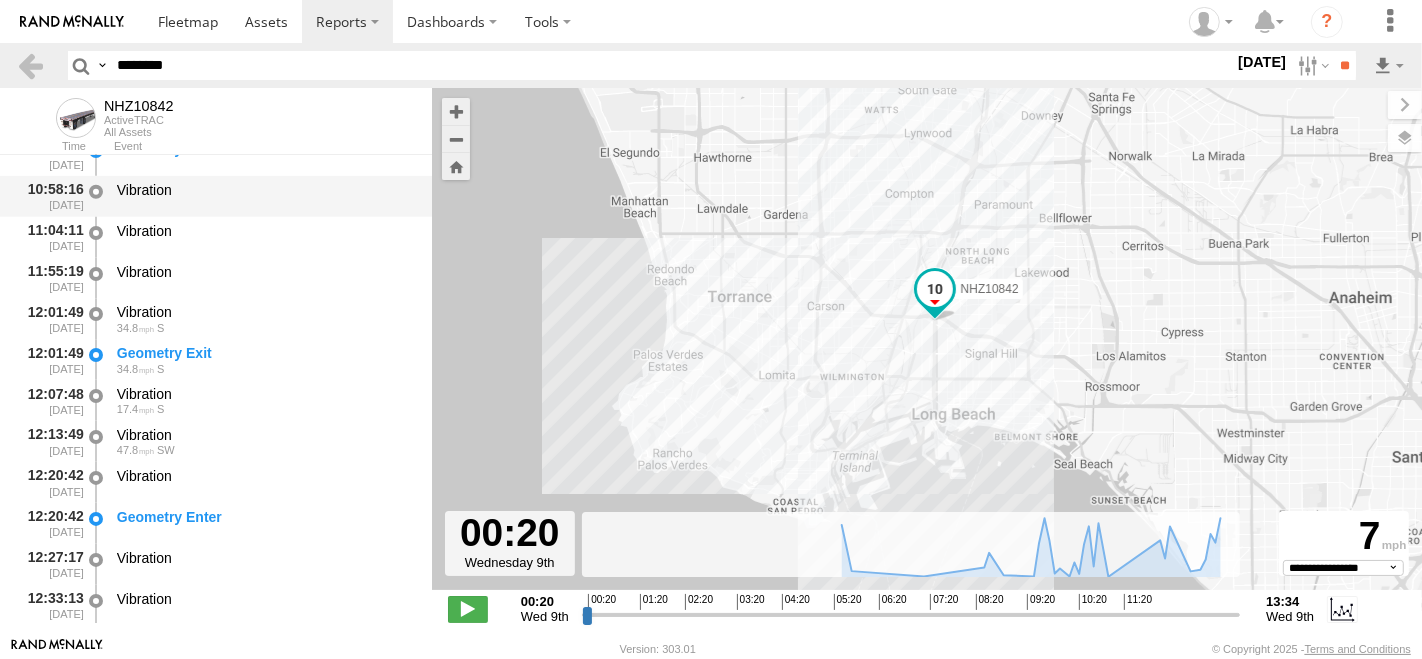 scroll, scrollTop: 1888, scrollLeft: 0, axis: vertical 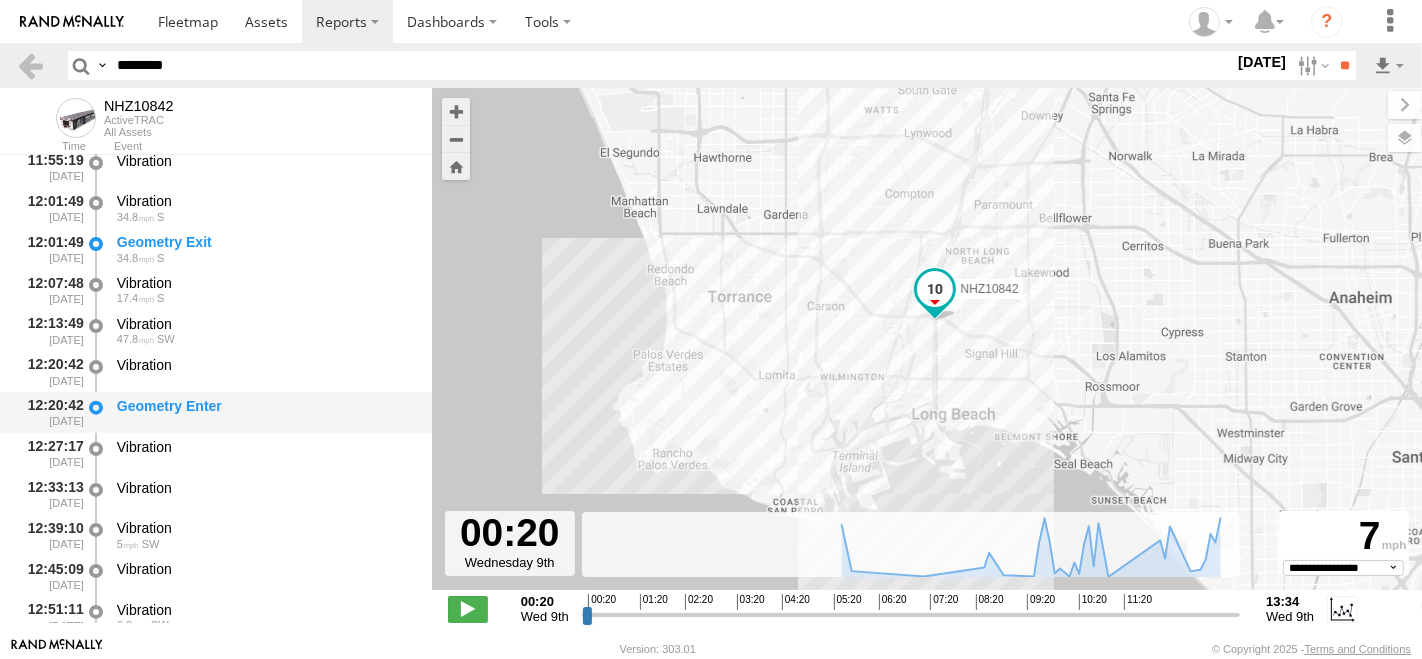 click on "Geometry Enter" at bounding box center (265, 406) 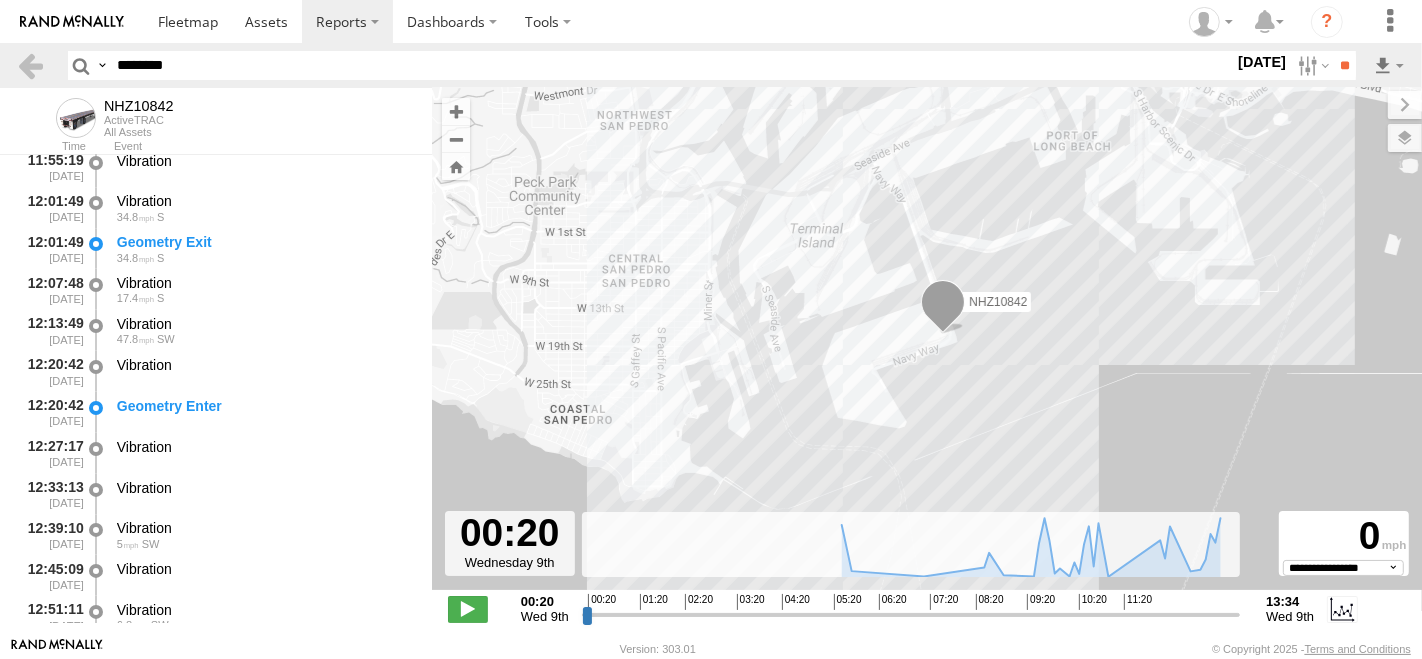 drag, startPoint x: 807, startPoint y: 415, endPoint x: 745, endPoint y: 188, distance: 235.31468 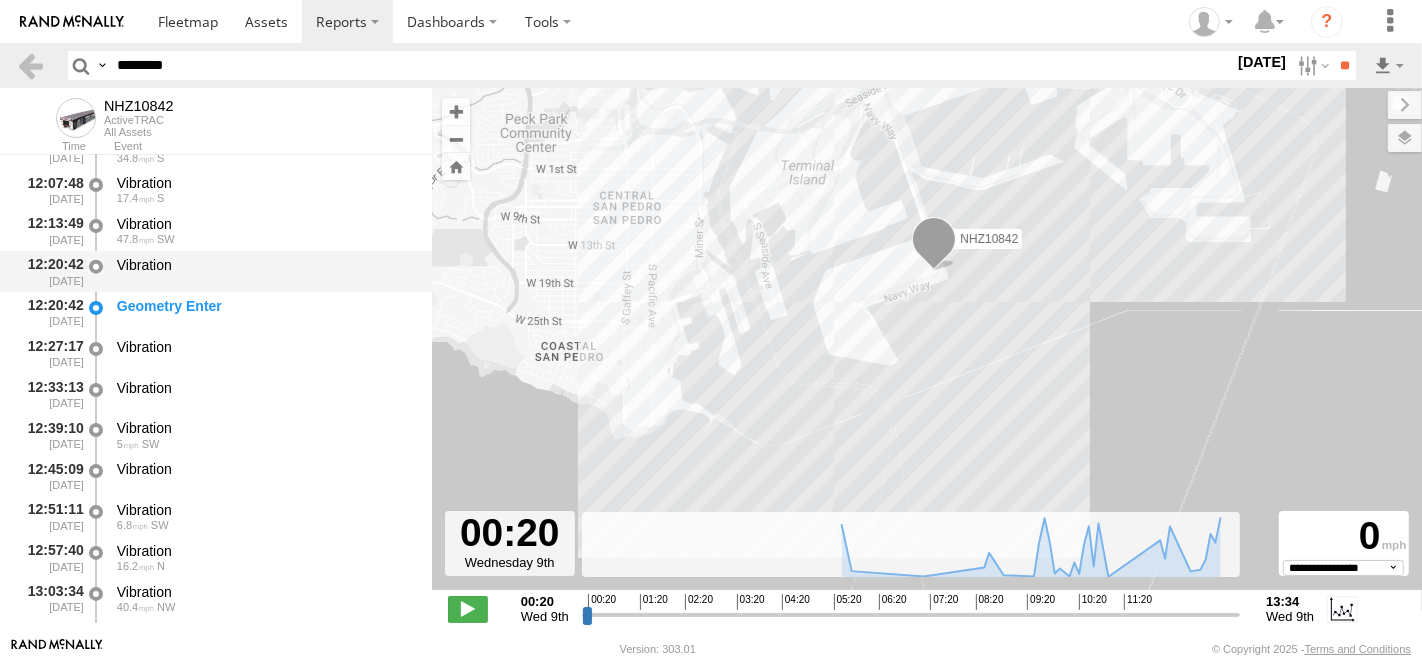 scroll, scrollTop: 2111, scrollLeft: 0, axis: vertical 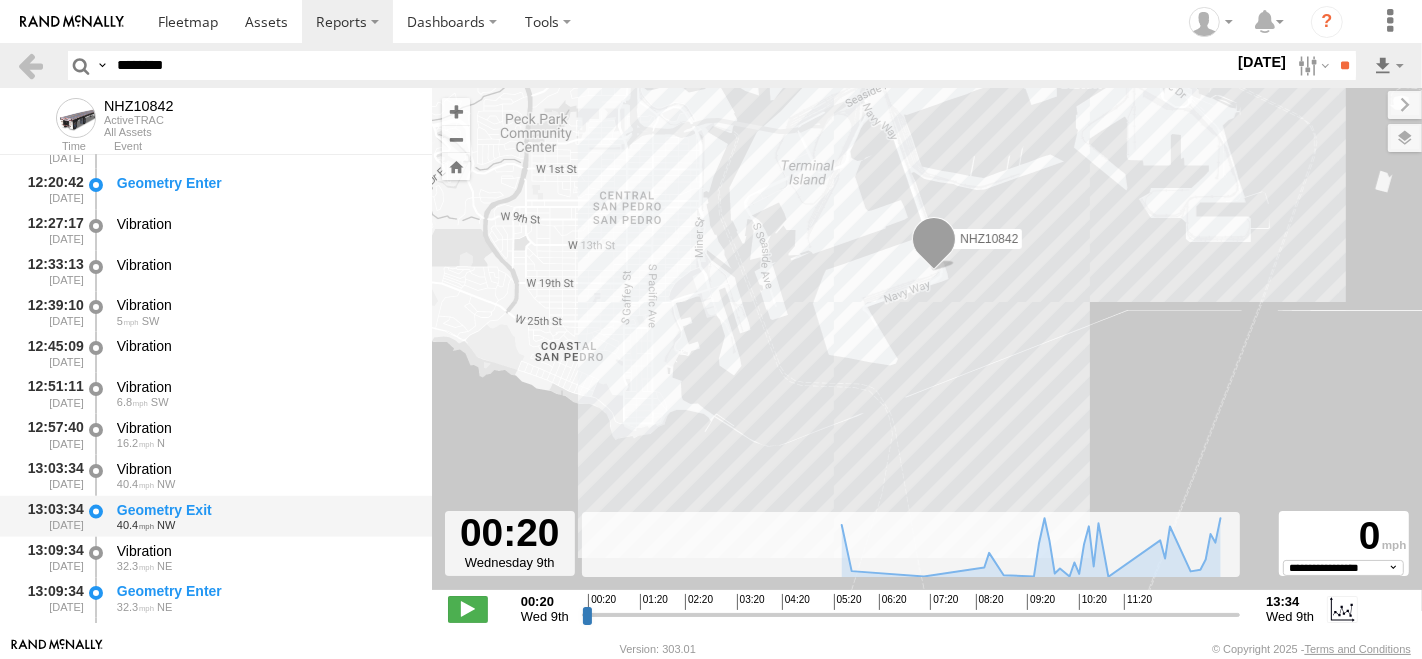 click on "Geometry Exit" at bounding box center (265, 510) 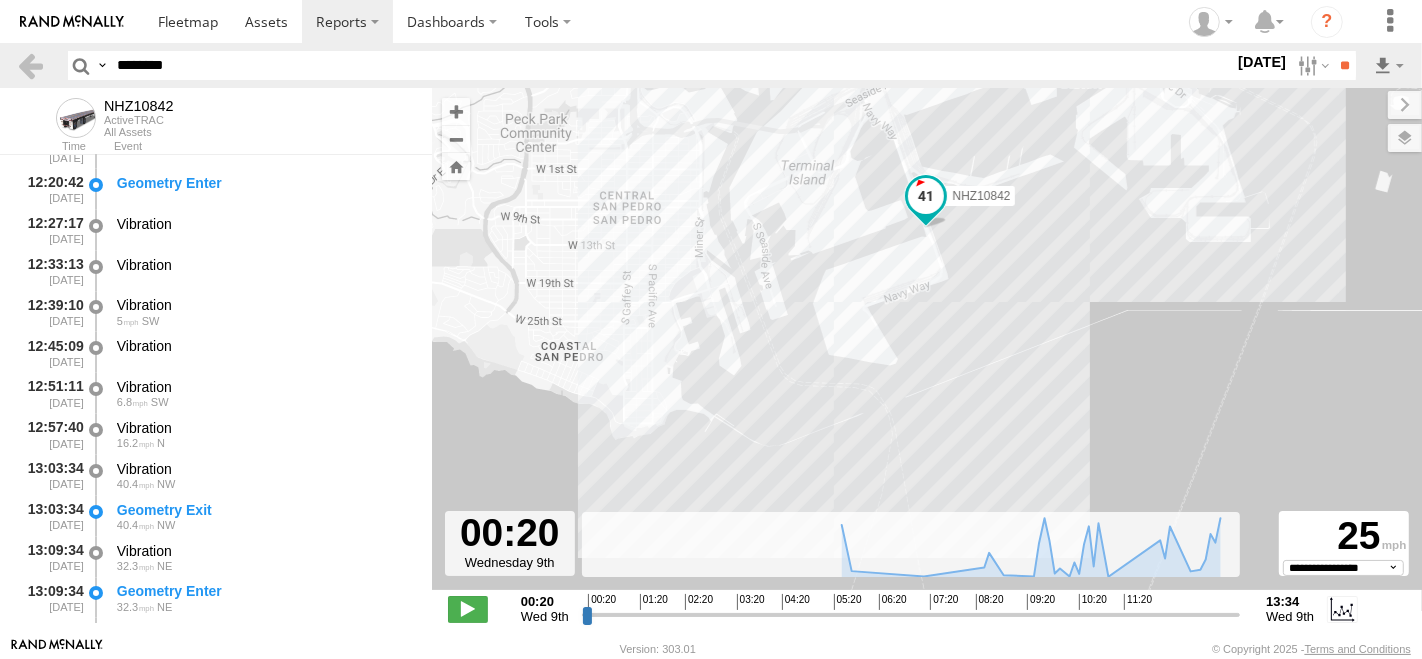 click on "********" at bounding box center [671, 65] 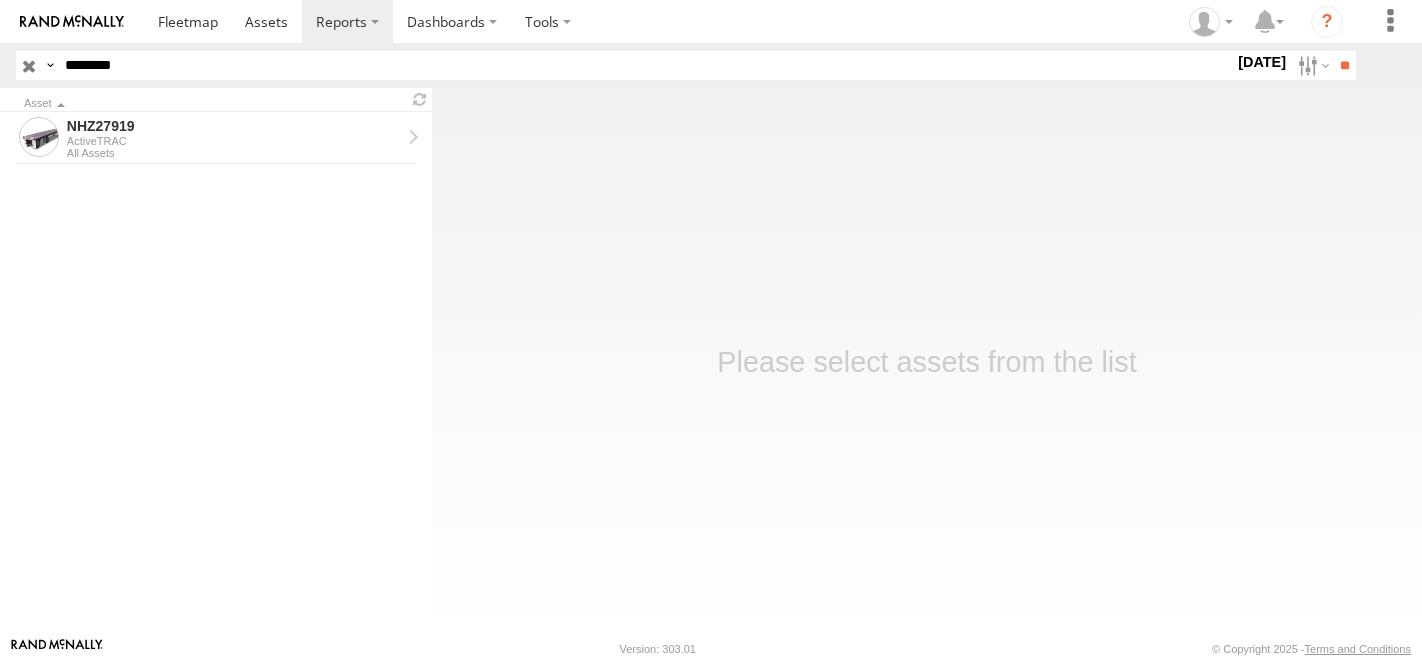 click on "NHZ27919" at bounding box center (234, 126) 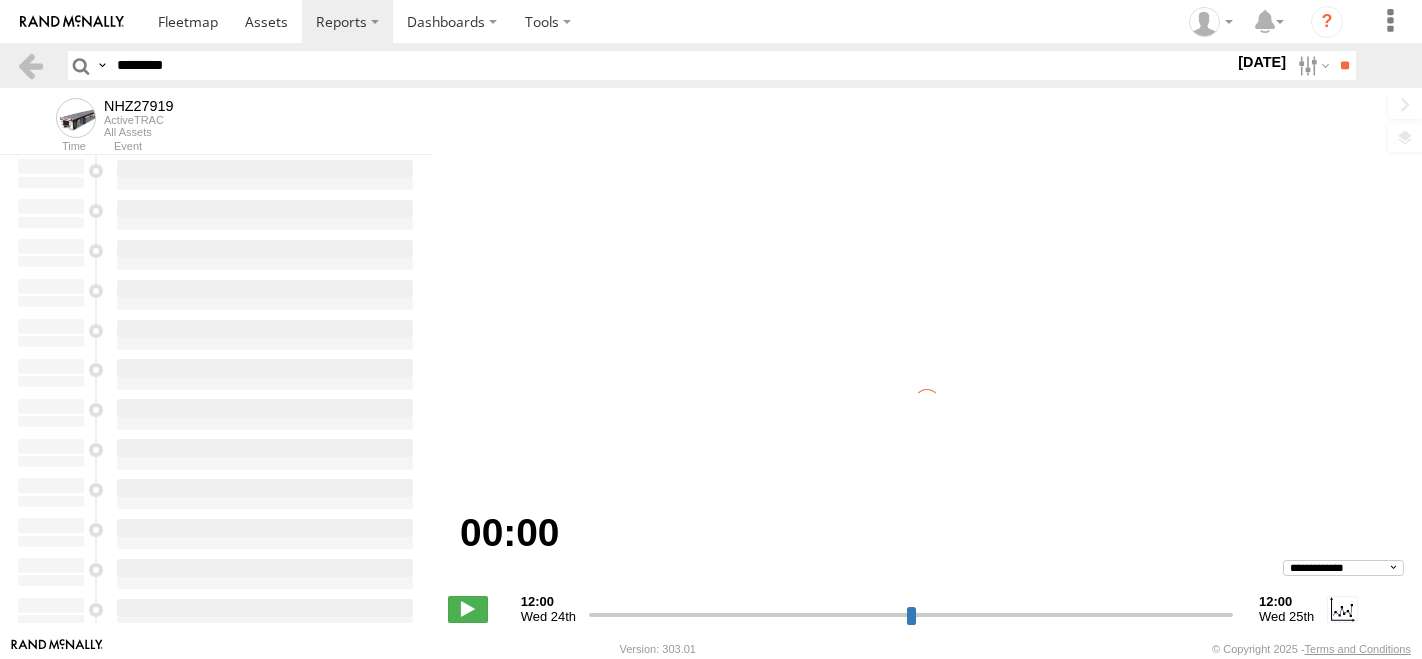 scroll, scrollTop: 0, scrollLeft: 0, axis: both 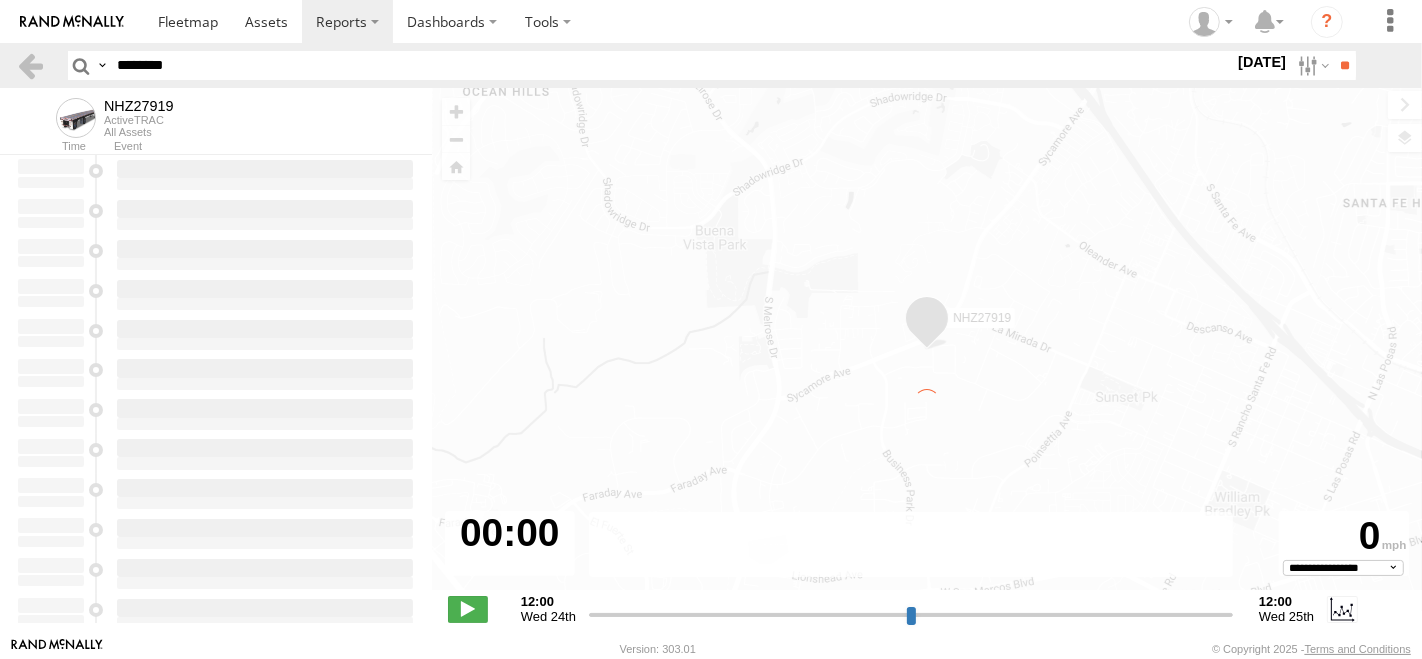 type on "**********" 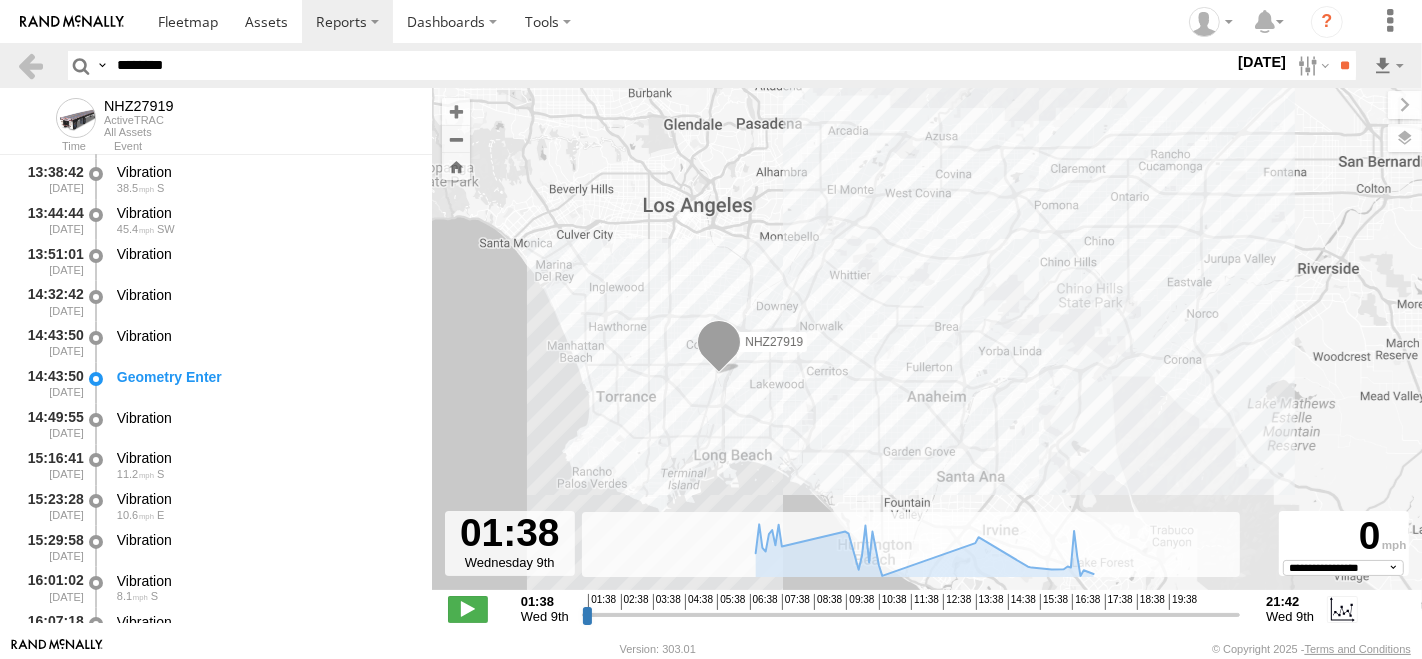 scroll, scrollTop: 1666, scrollLeft: 0, axis: vertical 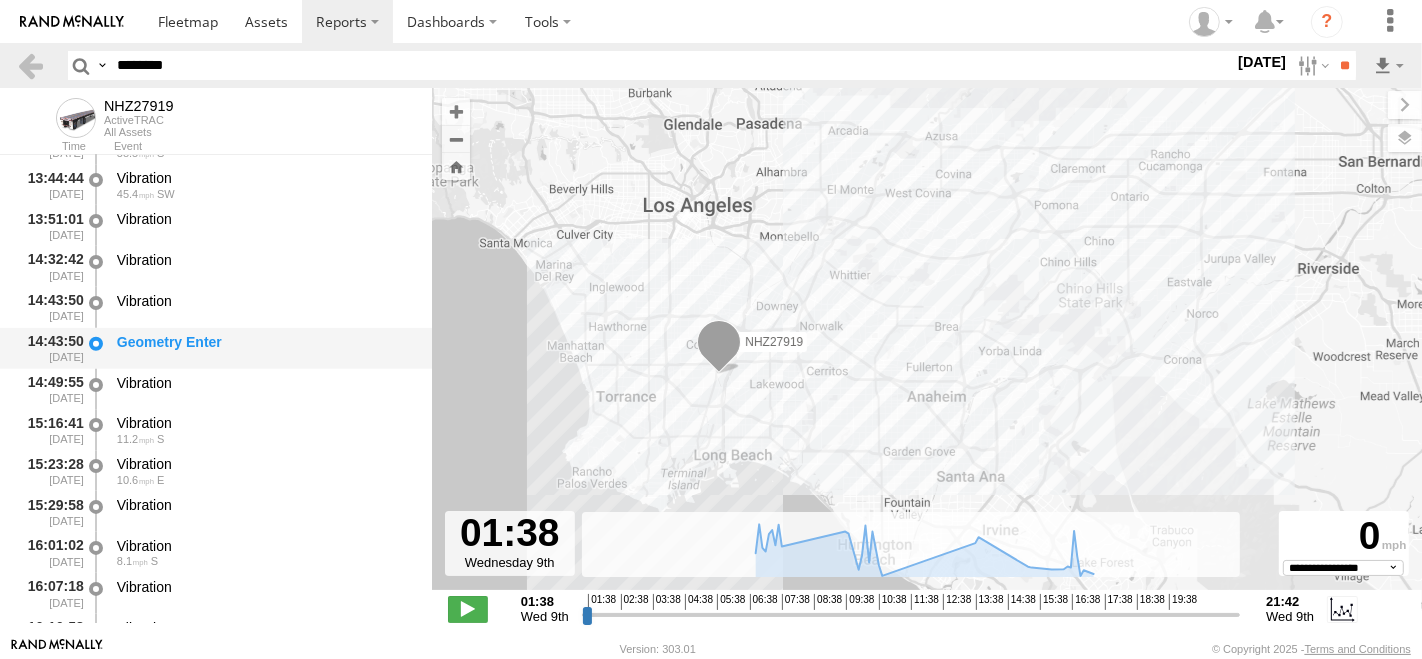 click on "Geometry Enter" at bounding box center (265, 342) 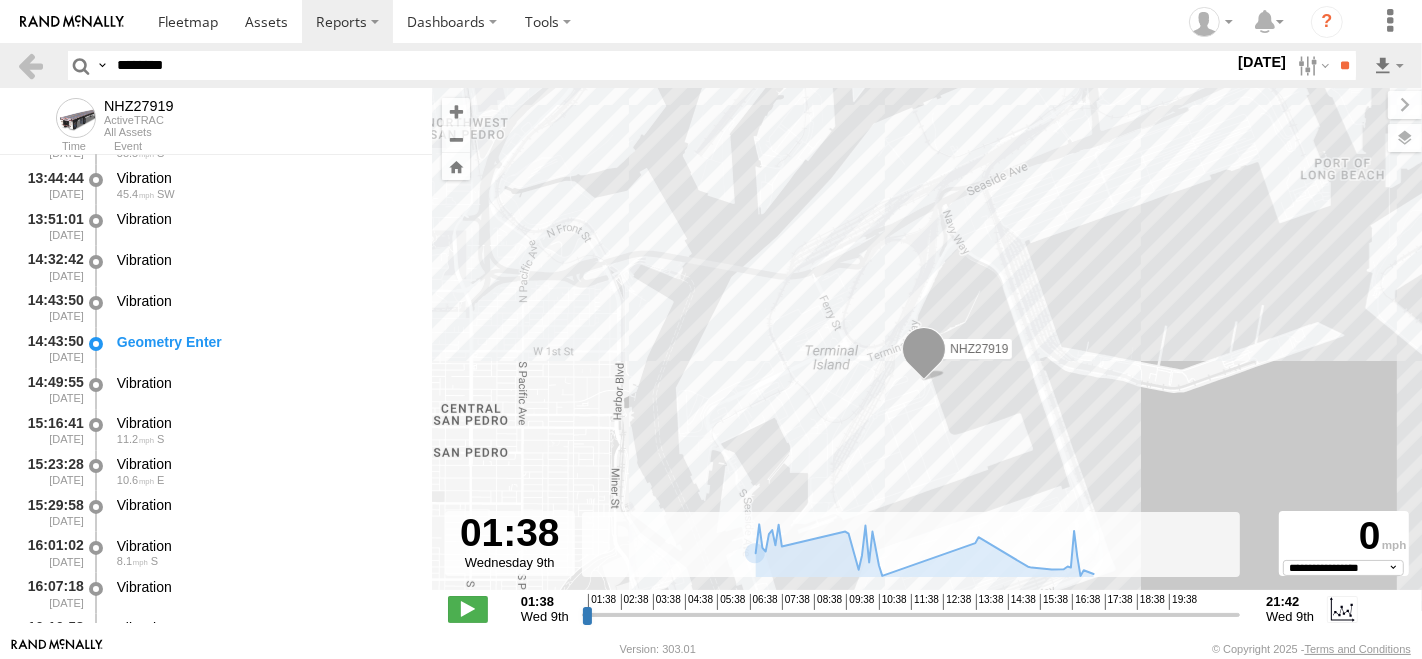 click on "To navigate, press the arrow keys. NHZ27919" at bounding box center [927, 349] 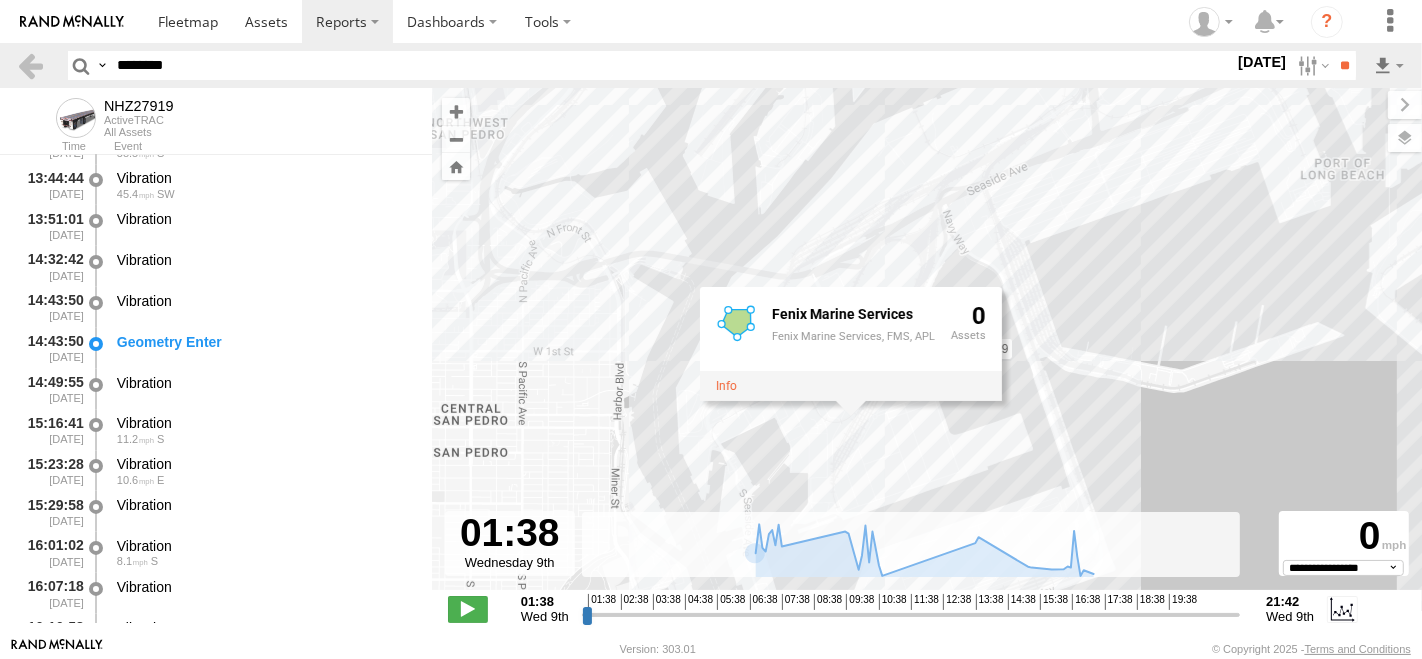 click on "To navigate, press the arrow keys. NHZ27919 Fenix Marine Services Fenix Marine Services, FMS, APL 0" at bounding box center (927, 349) 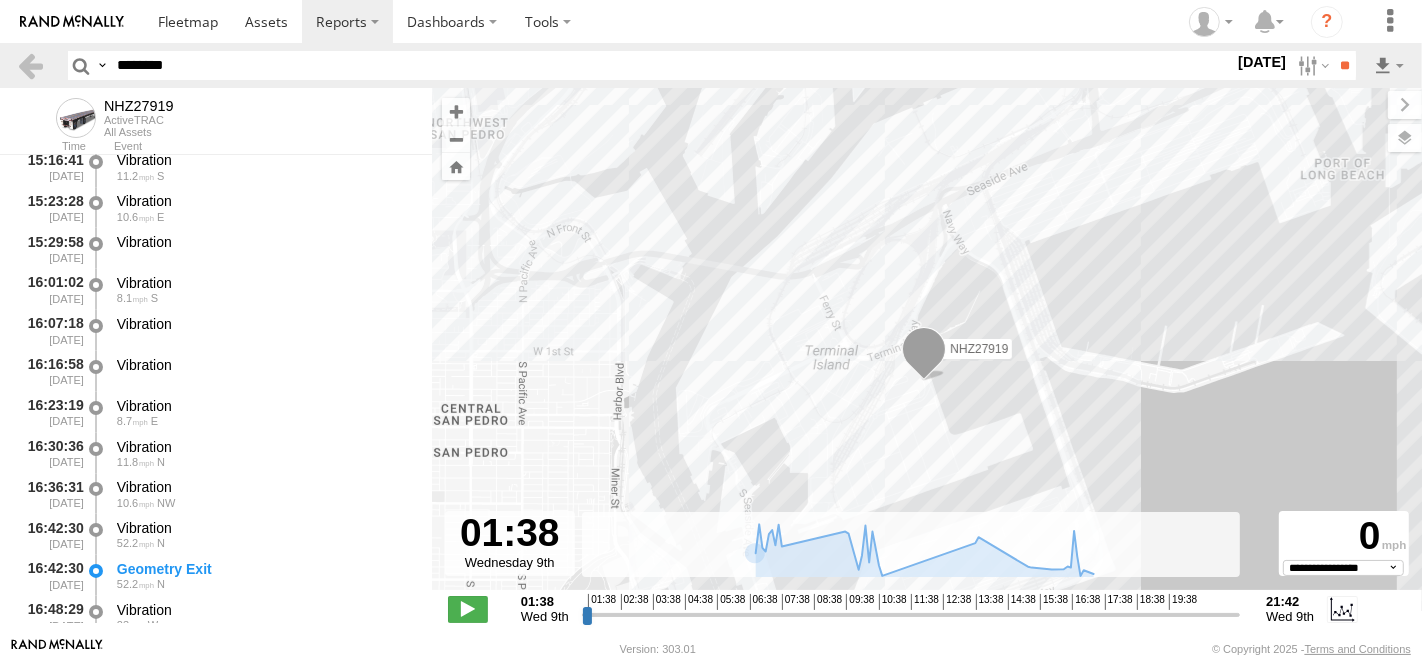 scroll, scrollTop: 2000, scrollLeft: 0, axis: vertical 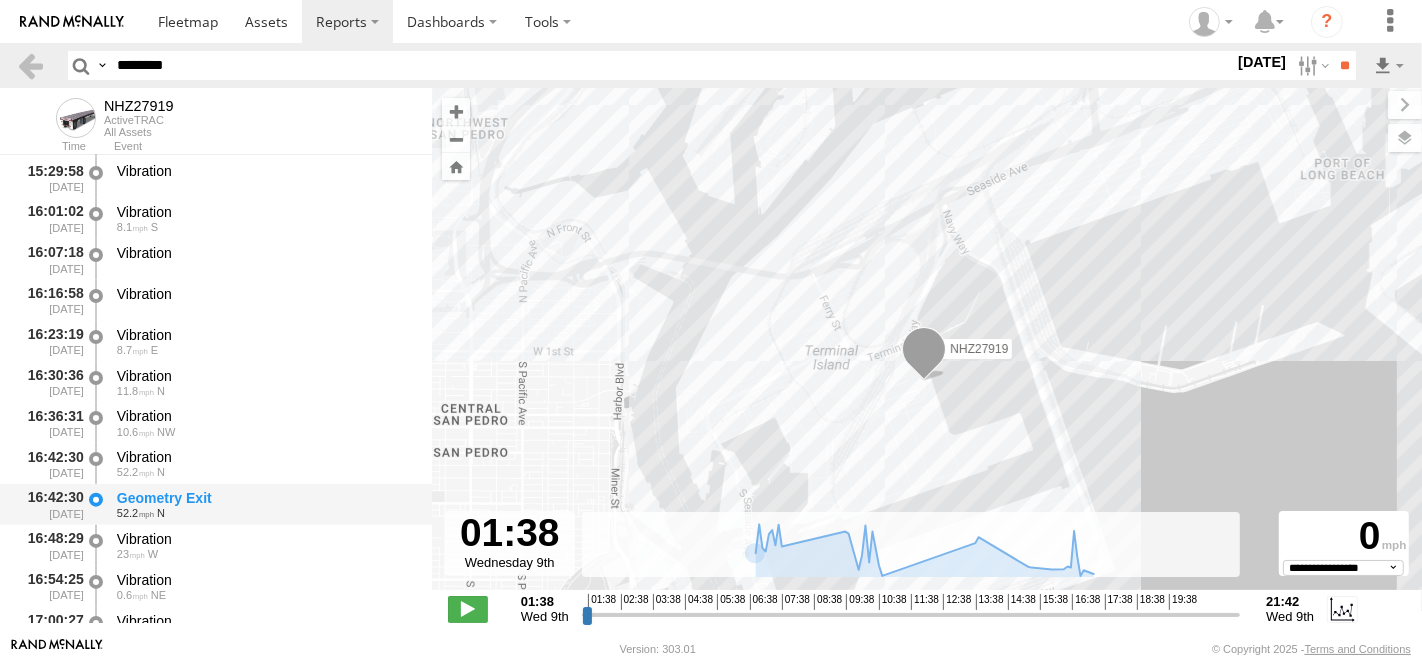 click on "Geometry Exit" at bounding box center (265, 498) 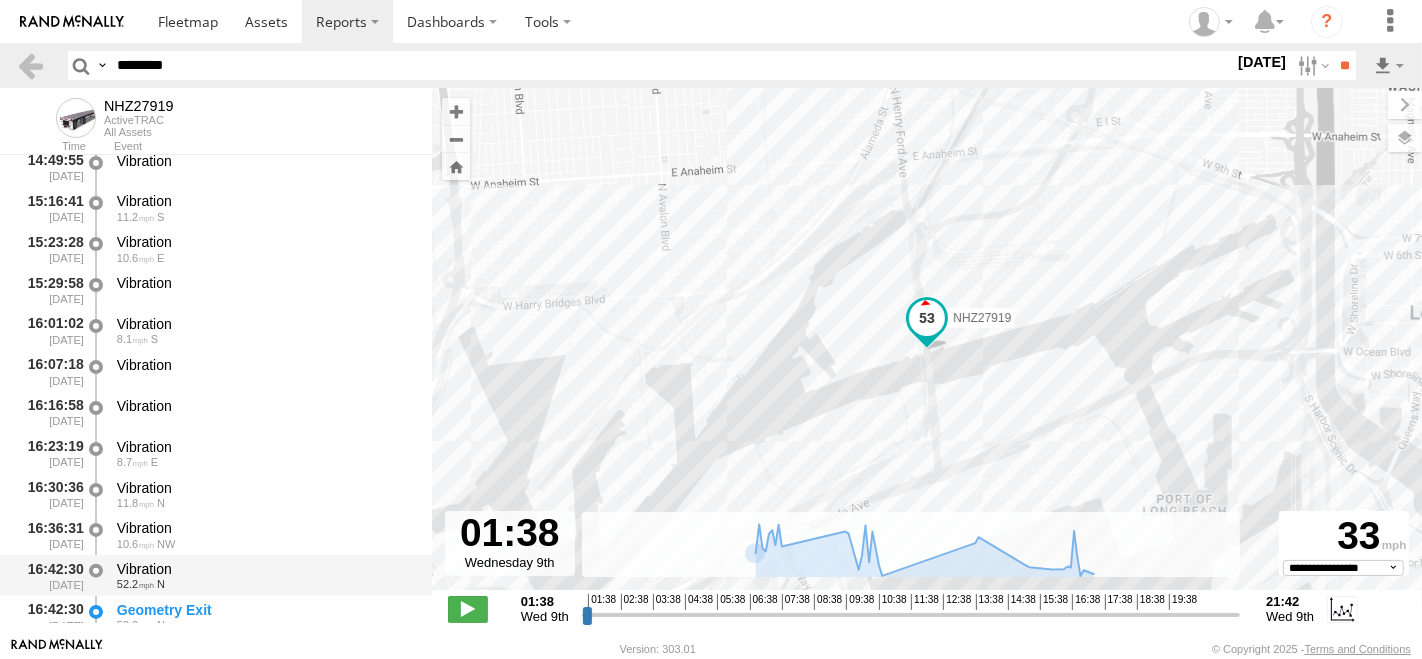scroll, scrollTop: 2000, scrollLeft: 0, axis: vertical 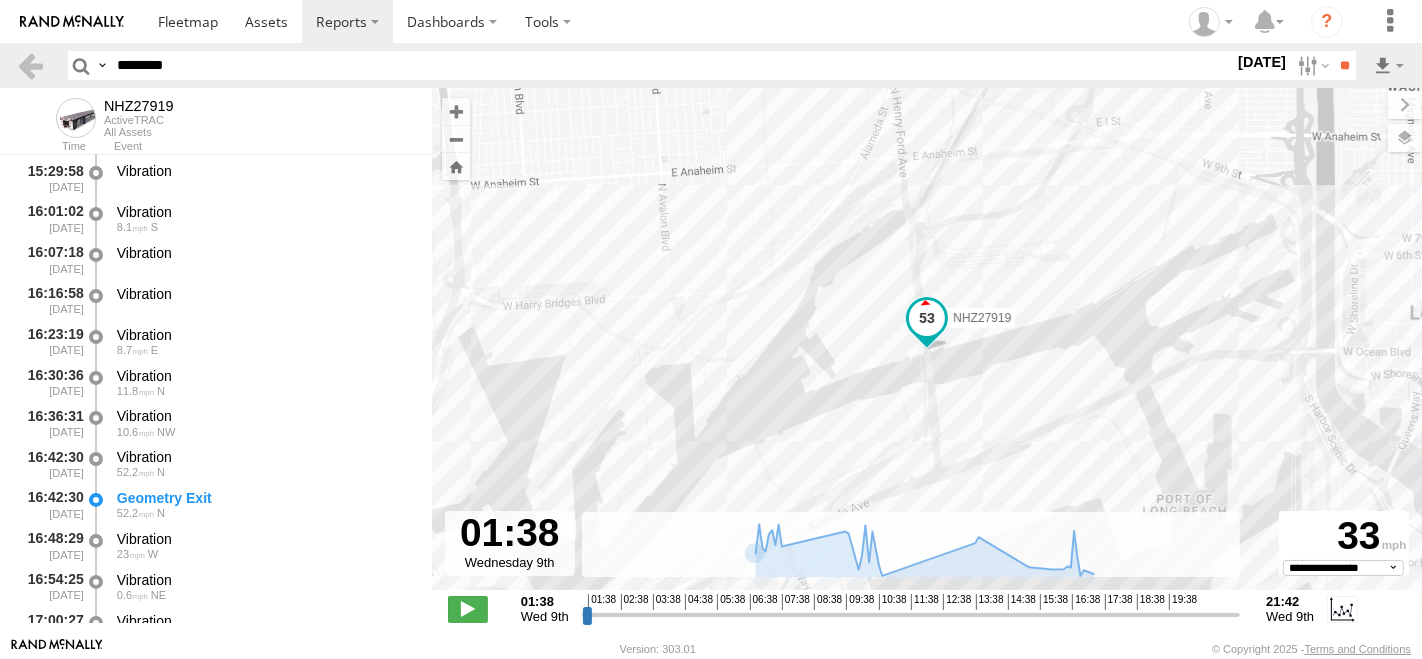 click on "********" at bounding box center [671, 65] 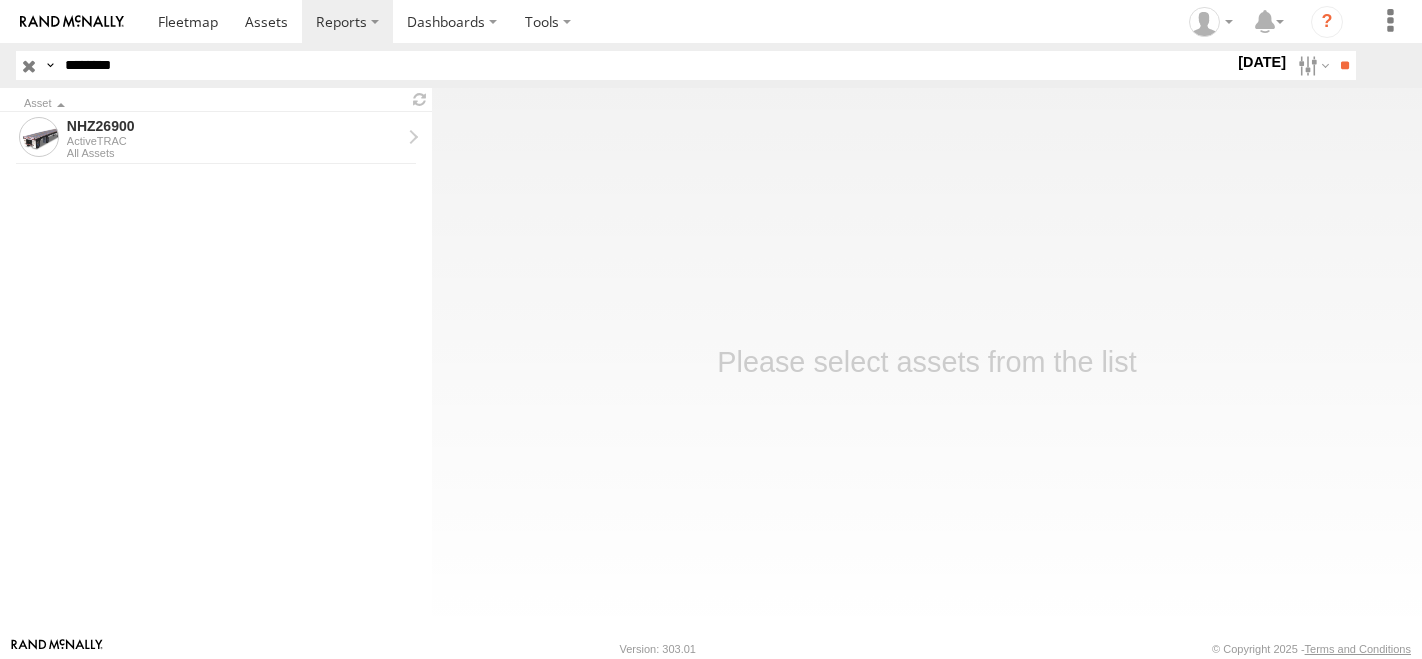 scroll, scrollTop: 0, scrollLeft: 0, axis: both 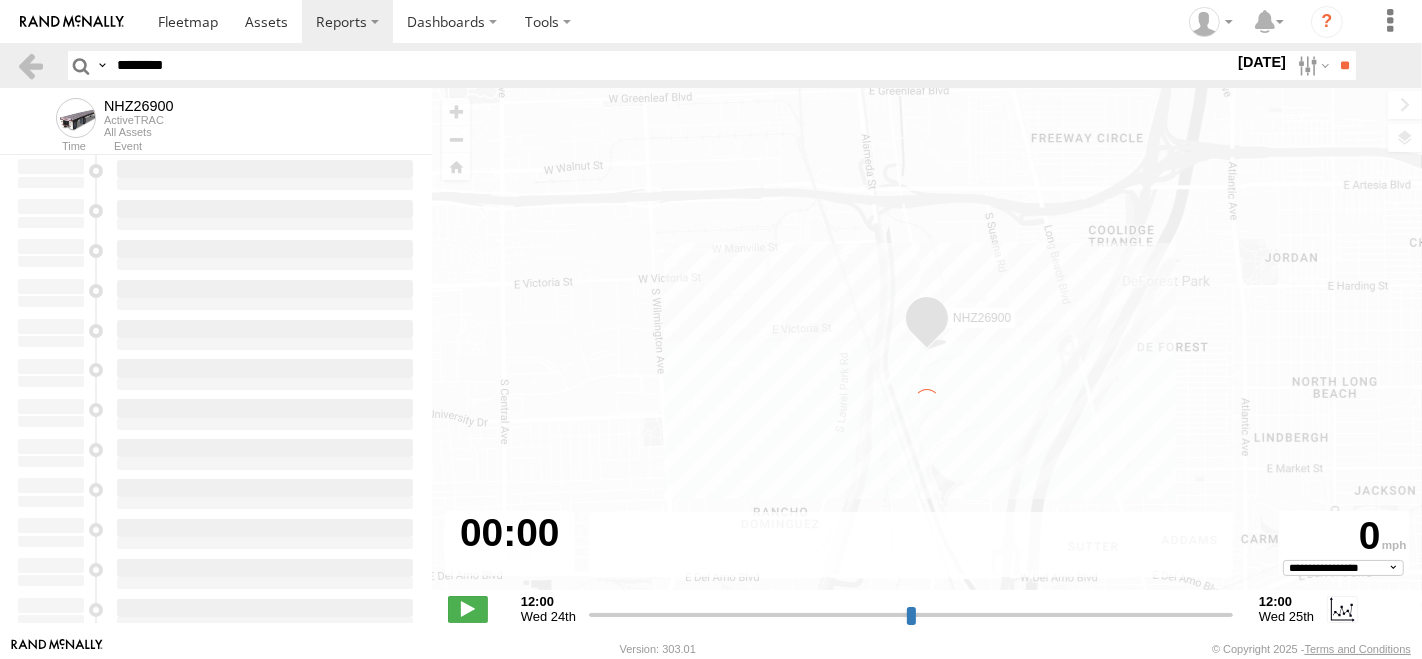 type on "**********" 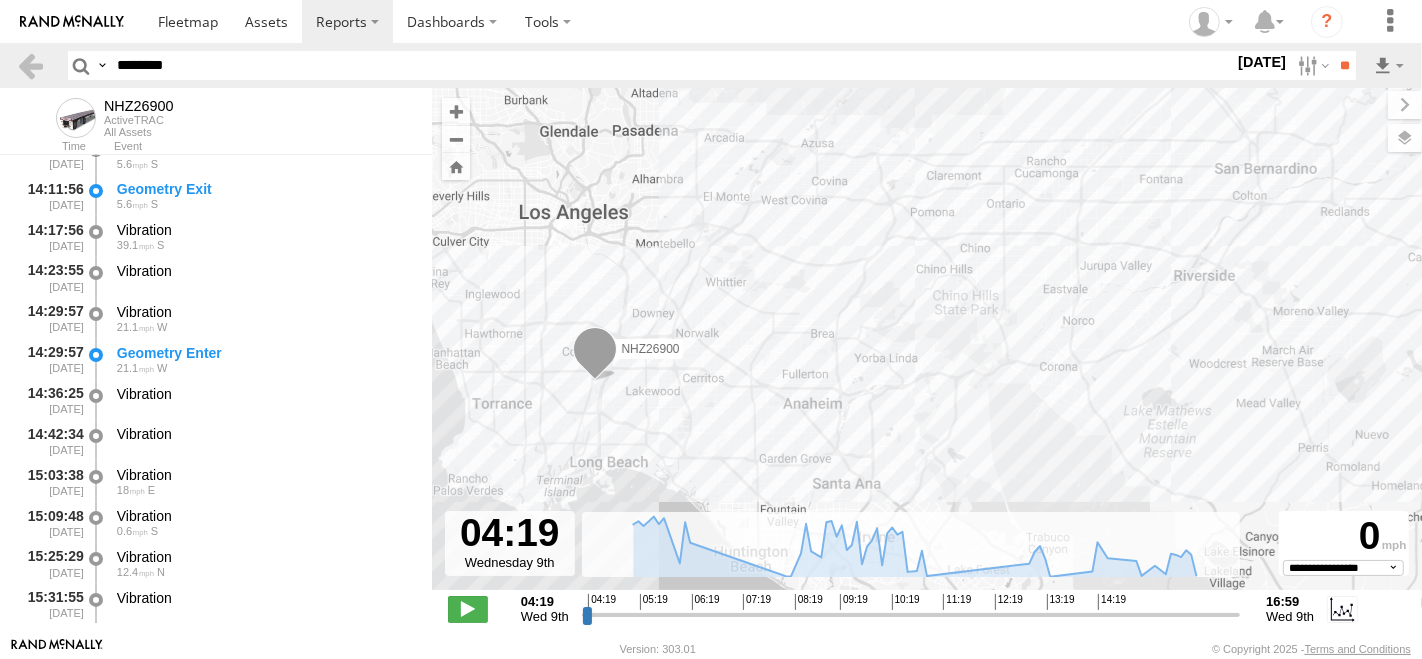 scroll, scrollTop: 2888, scrollLeft: 0, axis: vertical 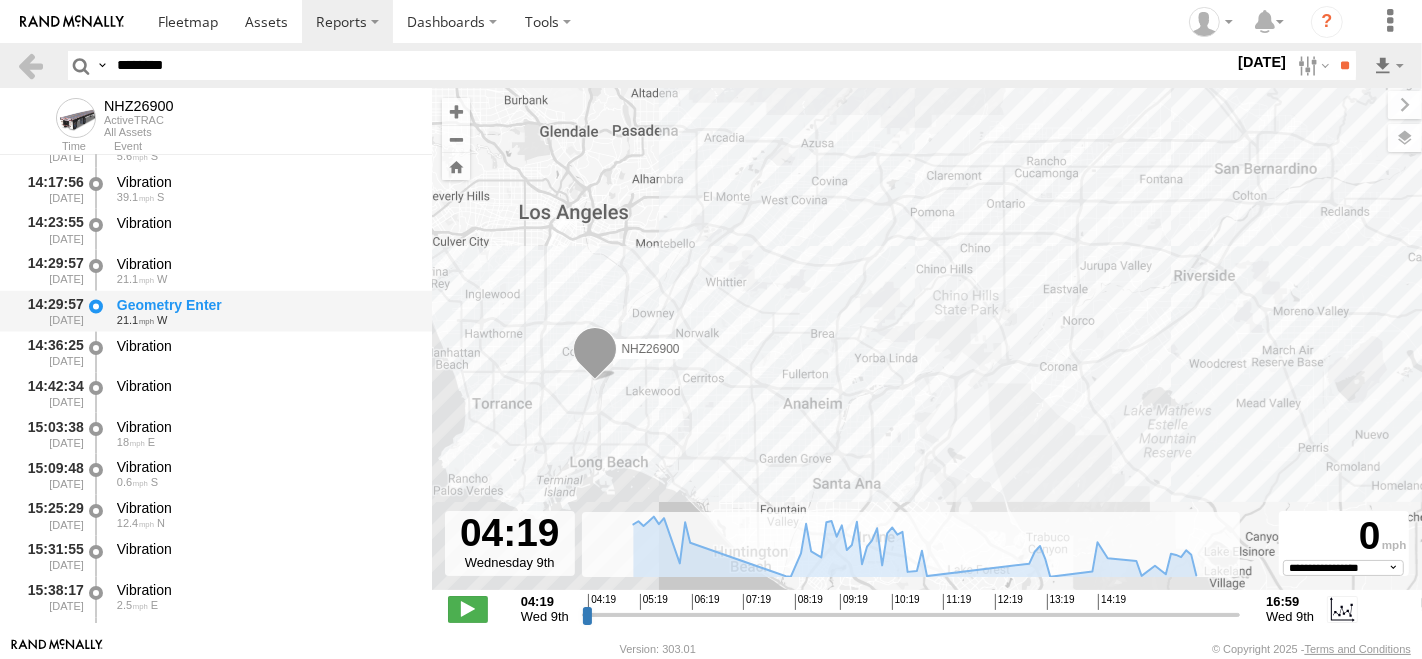click on "Geometry Enter" at bounding box center [265, 305] 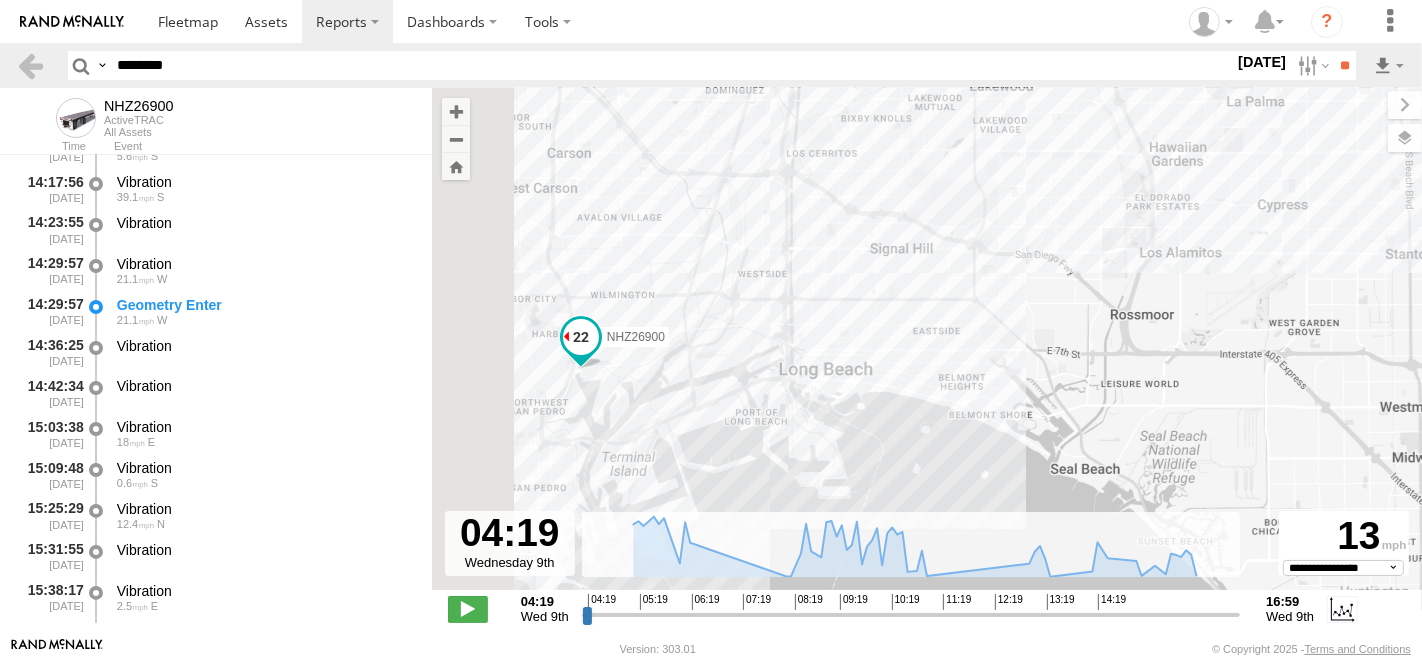 drag, startPoint x: 703, startPoint y: 349, endPoint x: 1108, endPoint y: 238, distance: 419.9357 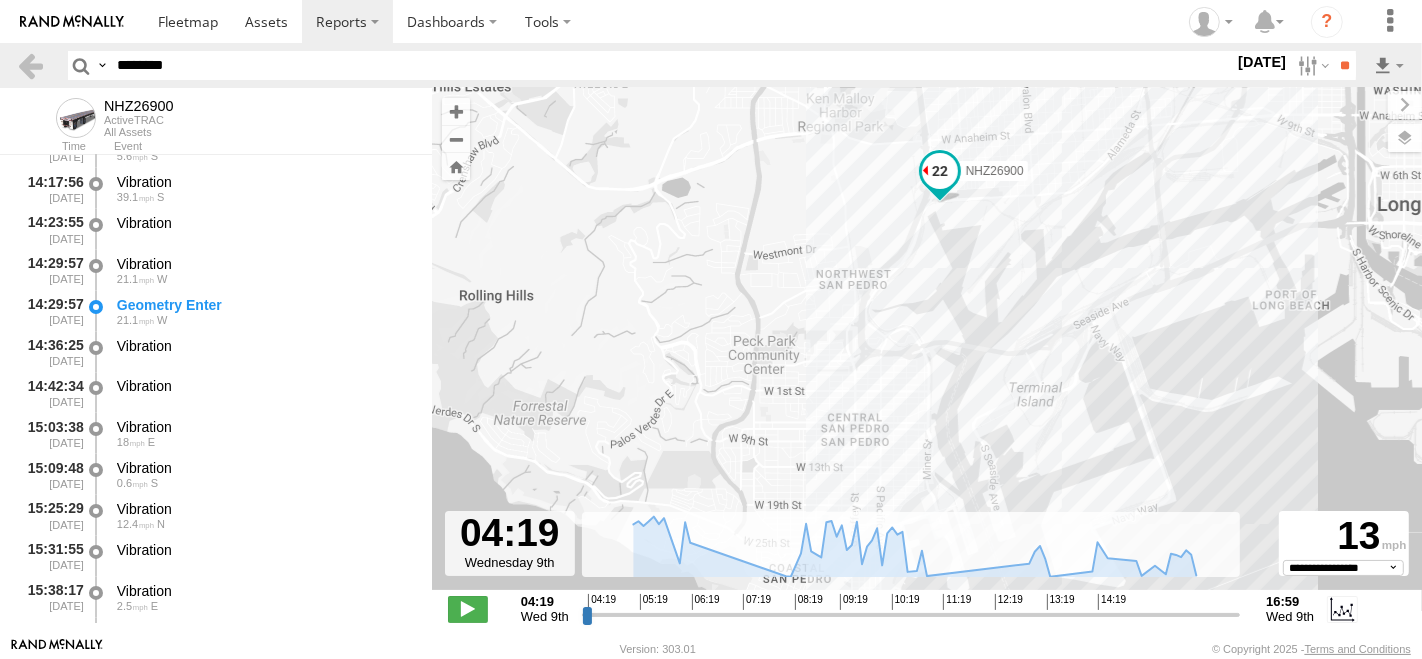 drag, startPoint x: 1092, startPoint y: 233, endPoint x: 838, endPoint y: 251, distance: 254.637 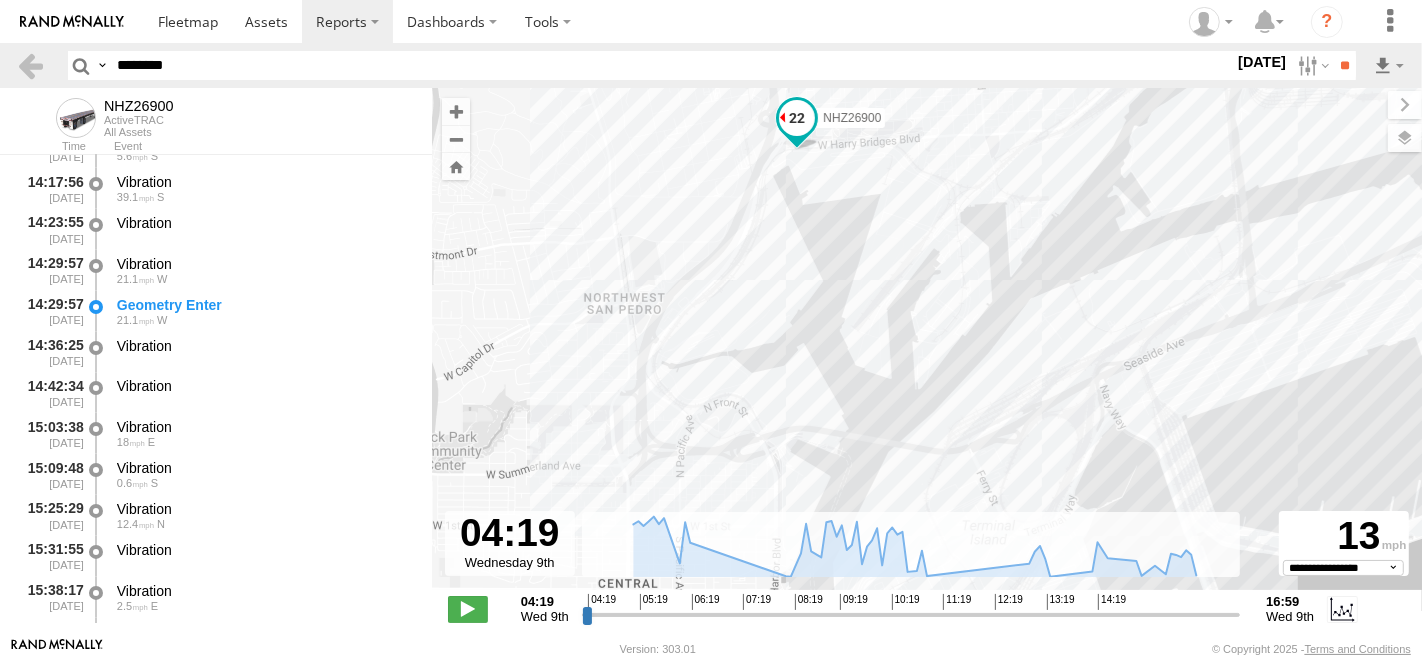 click on "To navigate, press the arrow keys. NHZ26900" at bounding box center [927, 349] 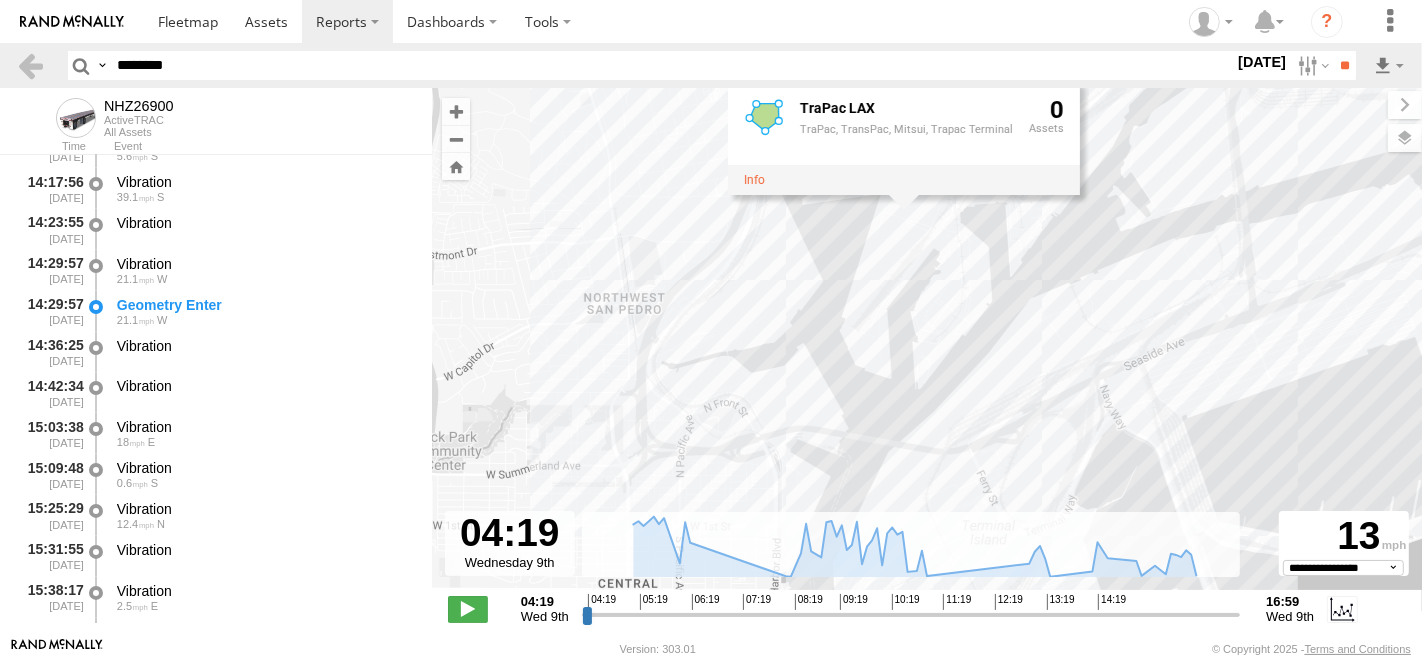 click on "To navigate, press the arrow keys. NHZ26900 TraPac LAX TraPac, TransPac, Mitsui, Trapac Terminal 0" at bounding box center [927, 349] 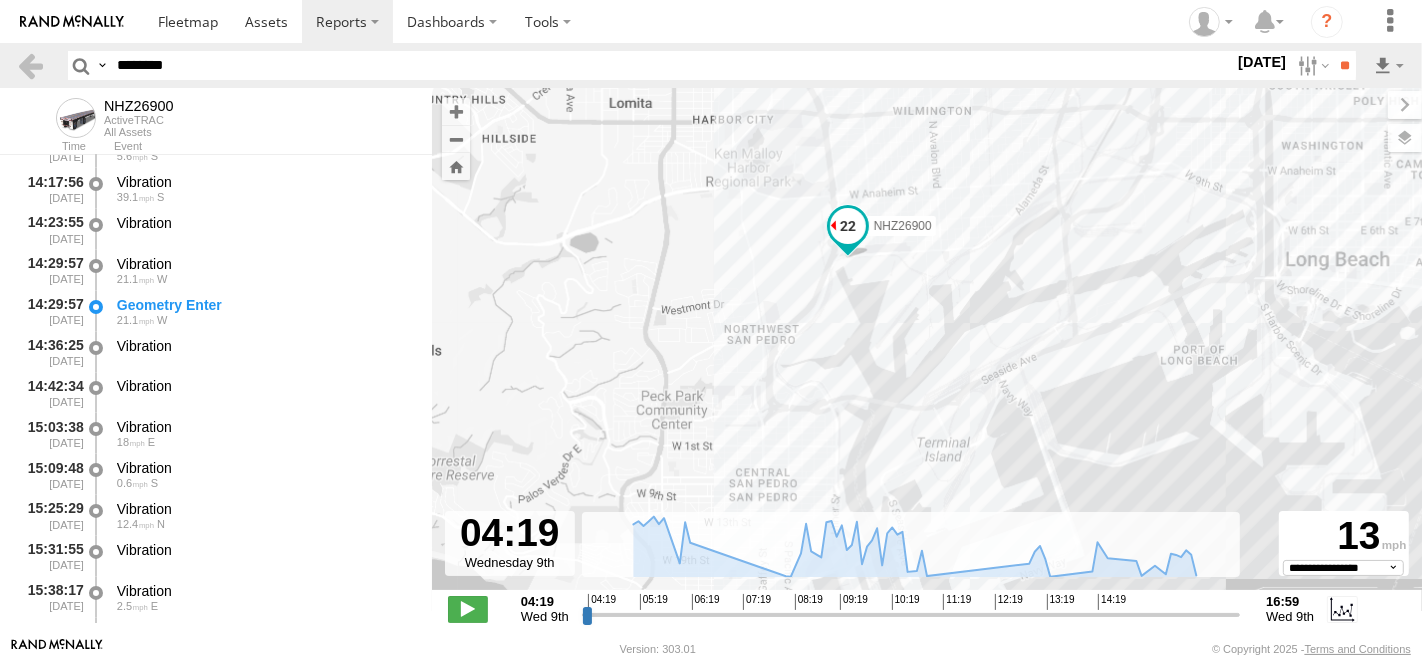 drag, startPoint x: 987, startPoint y: 237, endPoint x: 953, endPoint y: 303, distance: 74.24284 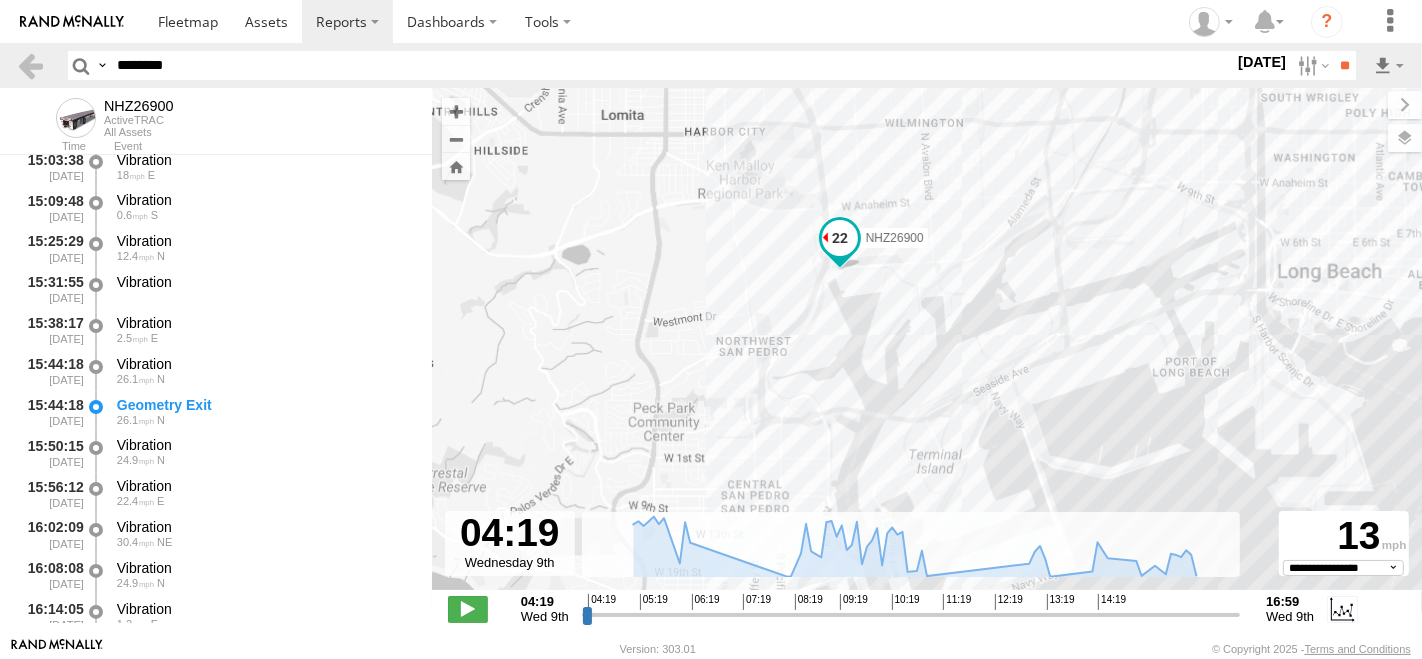 scroll, scrollTop: 3222, scrollLeft: 0, axis: vertical 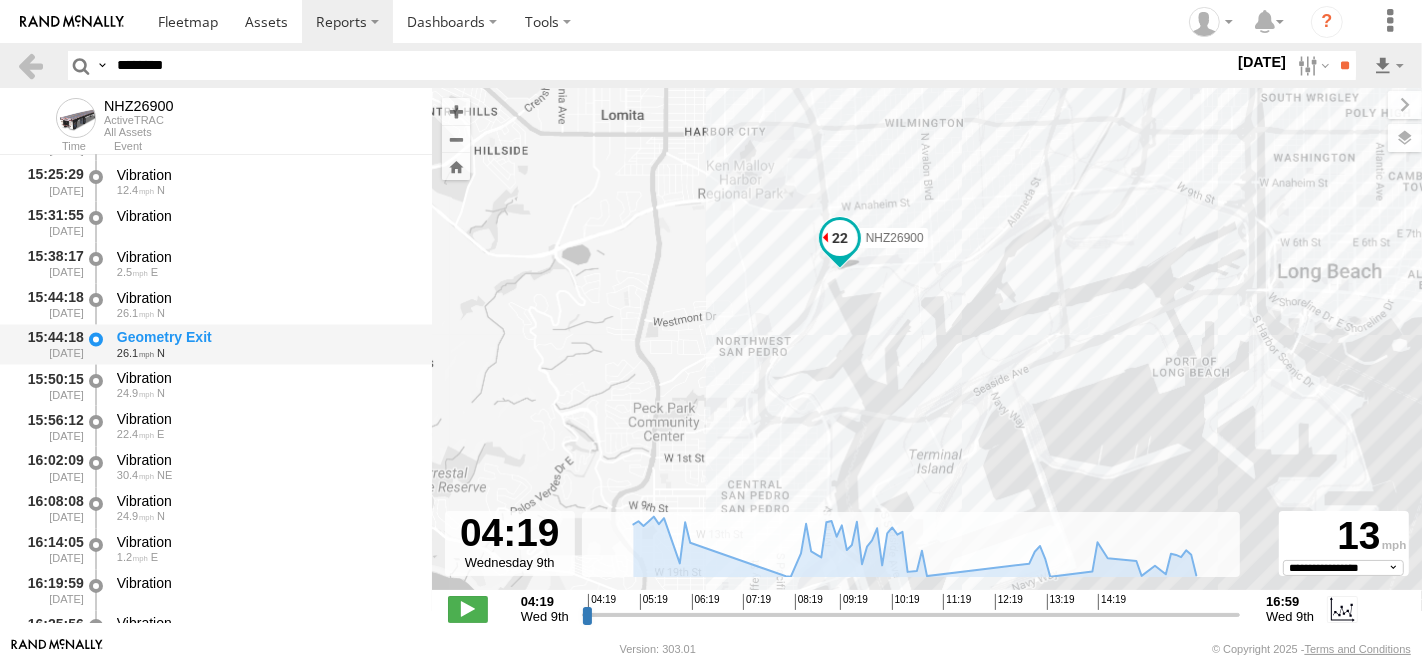 click on "Geometry Exit" at bounding box center [265, 338] 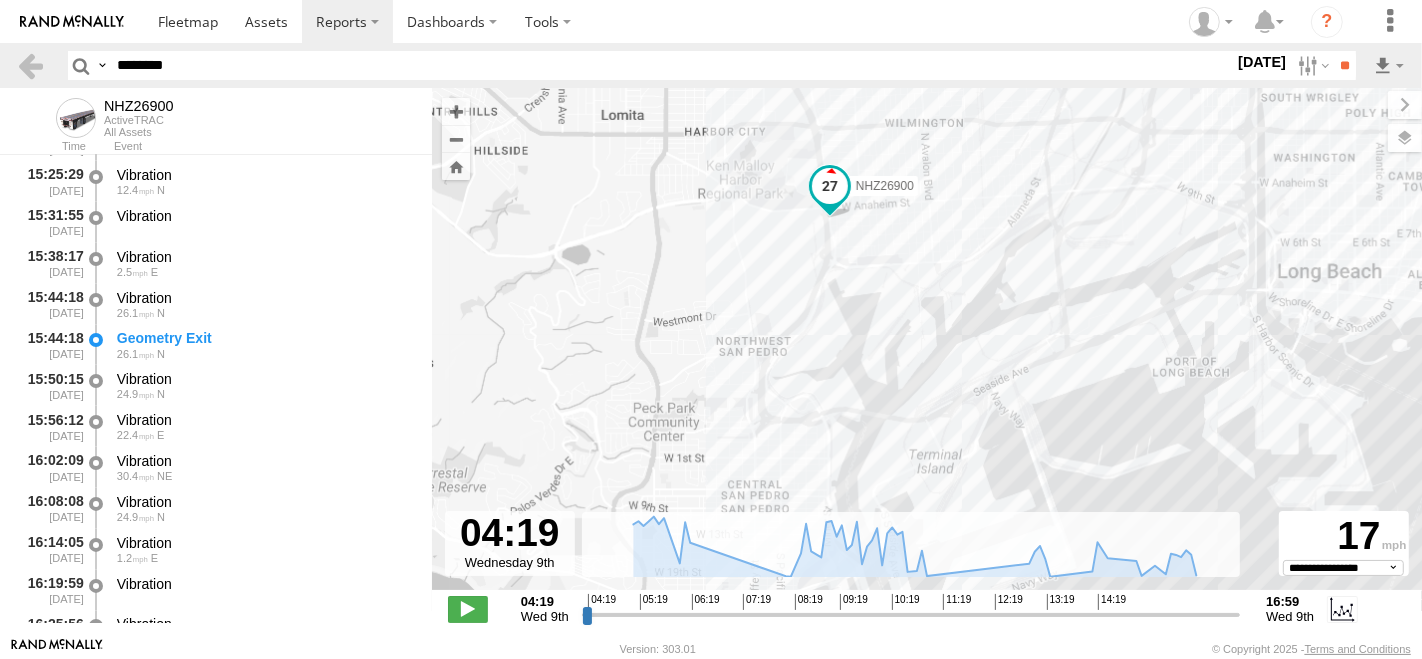 click on "********" at bounding box center (671, 65) 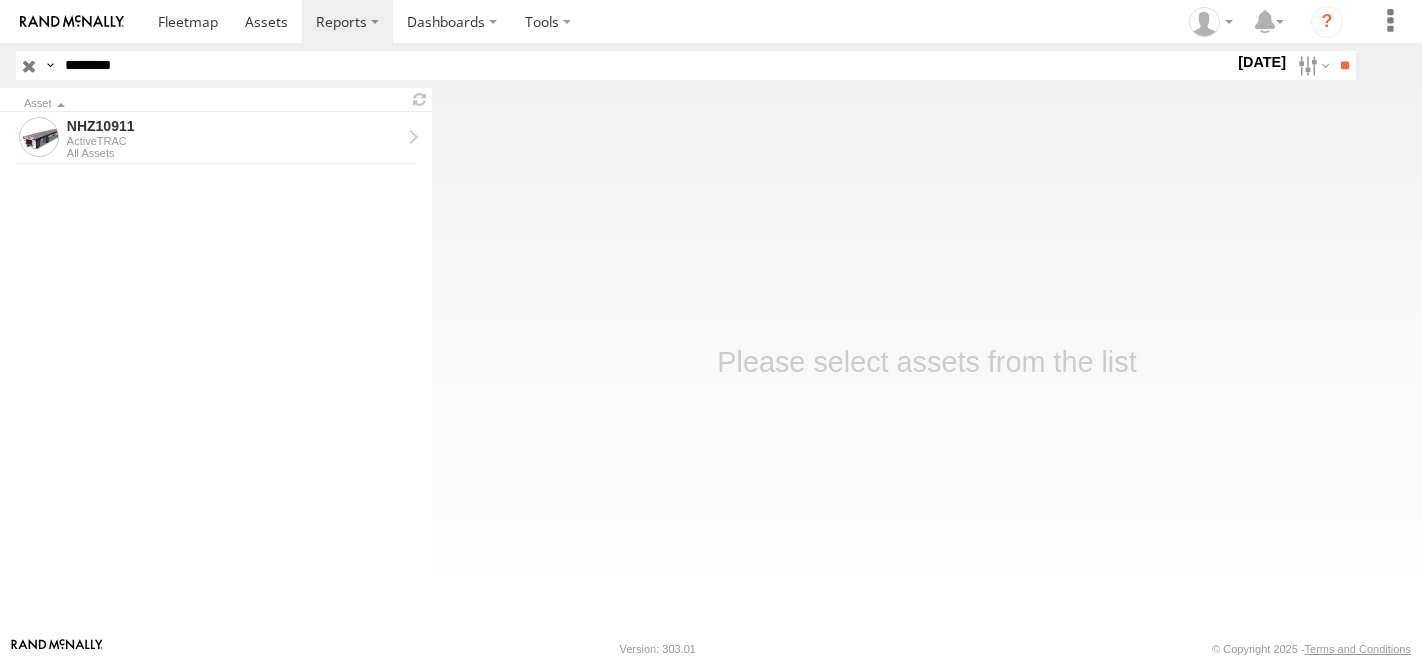 scroll, scrollTop: 0, scrollLeft: 0, axis: both 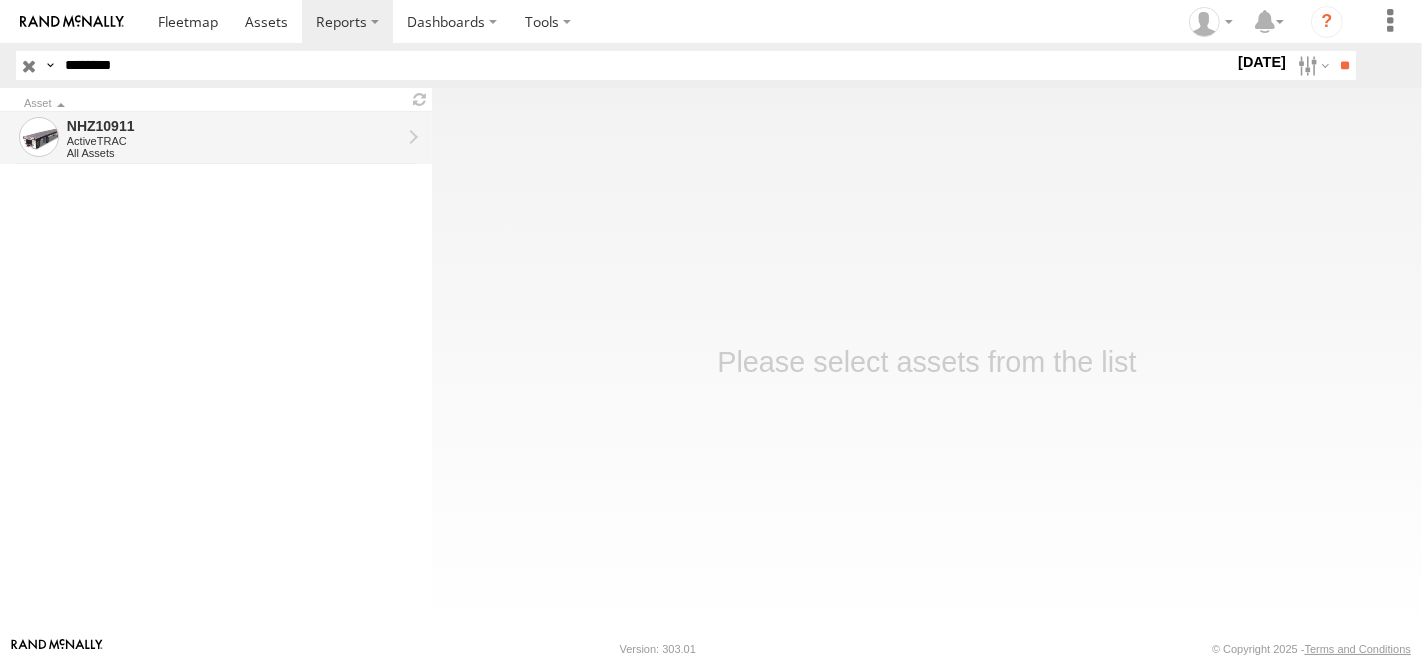 click on "NHZ10911
ActiveTRAC
All Assets" at bounding box center [234, 138] 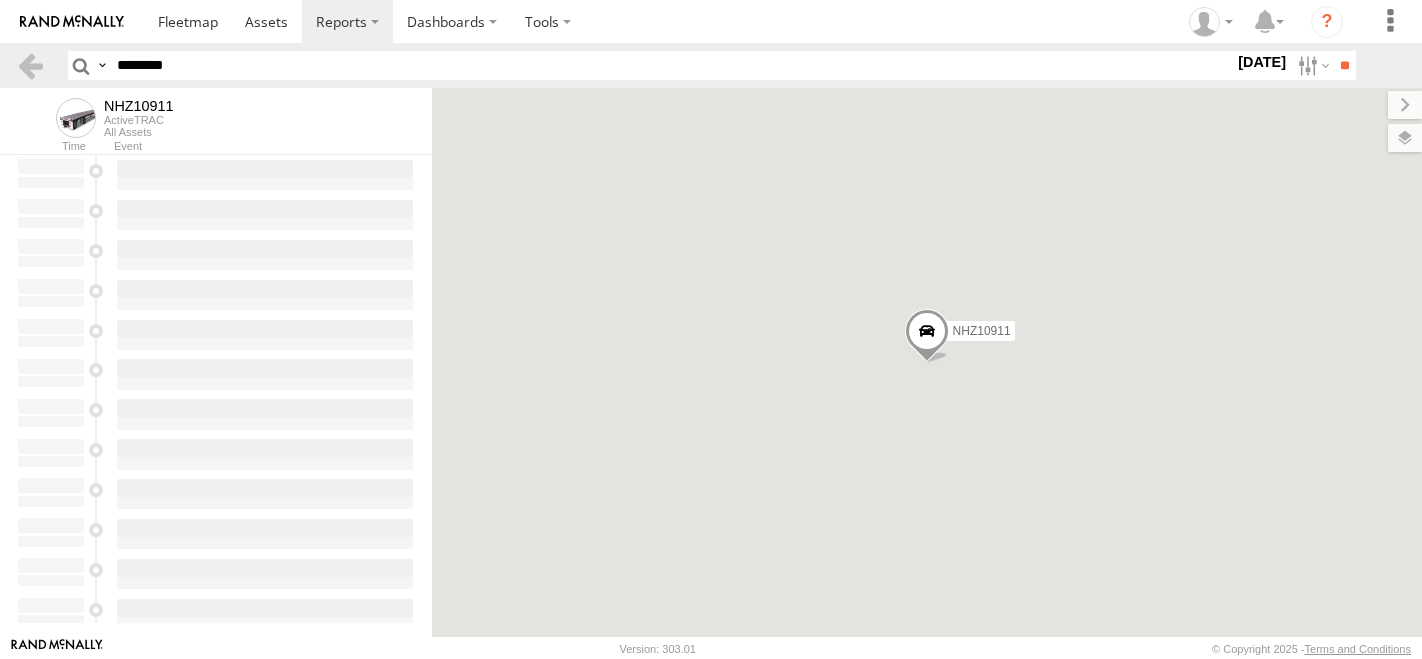 scroll, scrollTop: 0, scrollLeft: 0, axis: both 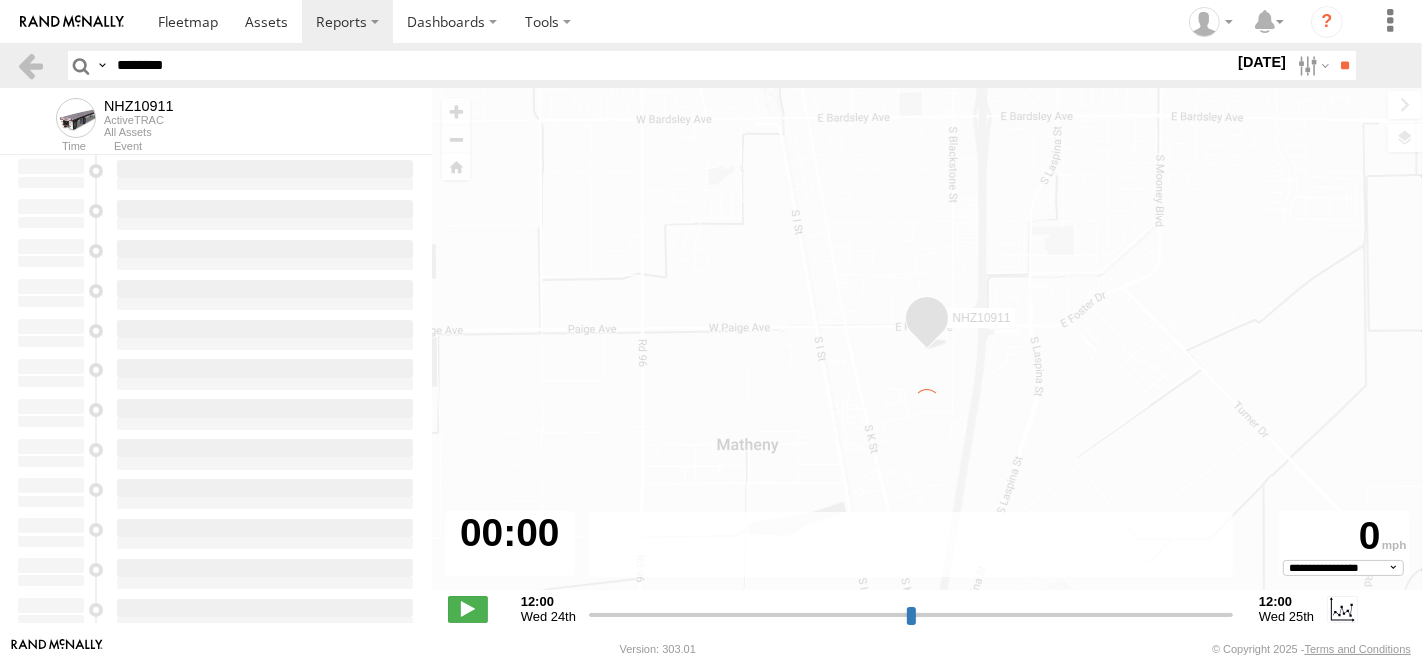 type on "**********" 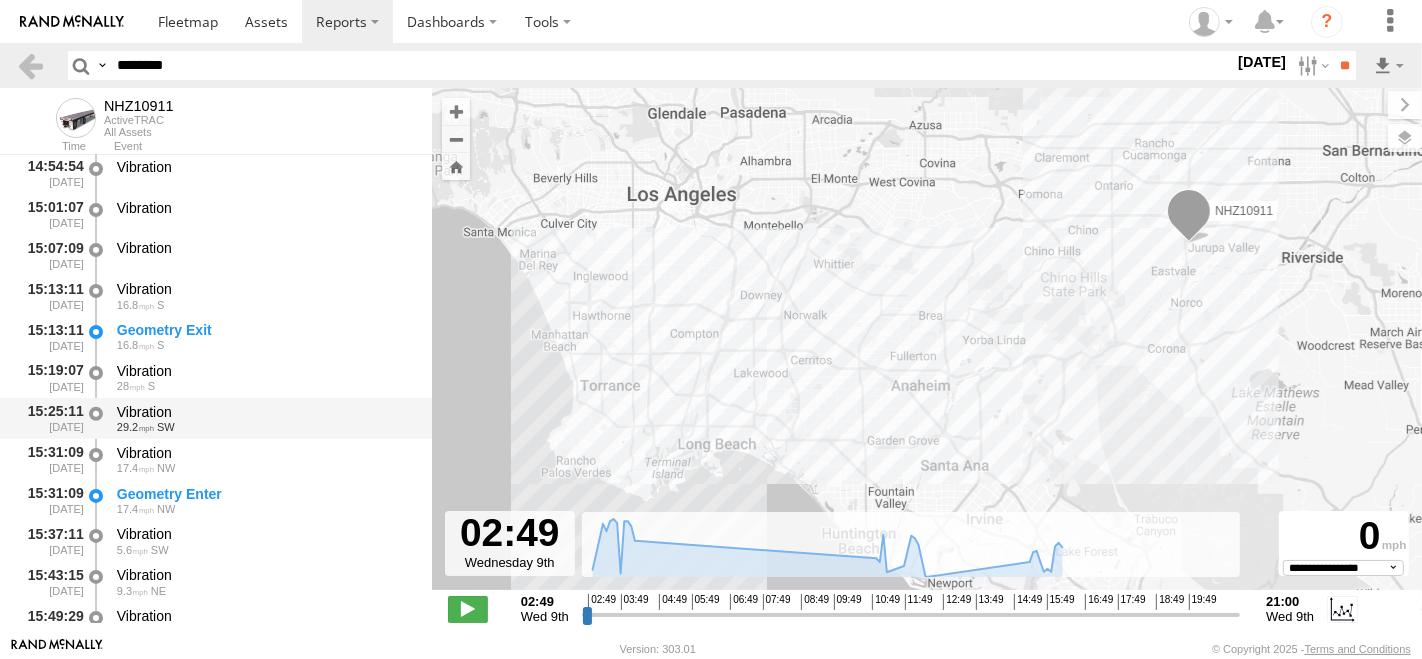 scroll, scrollTop: 1666, scrollLeft: 0, axis: vertical 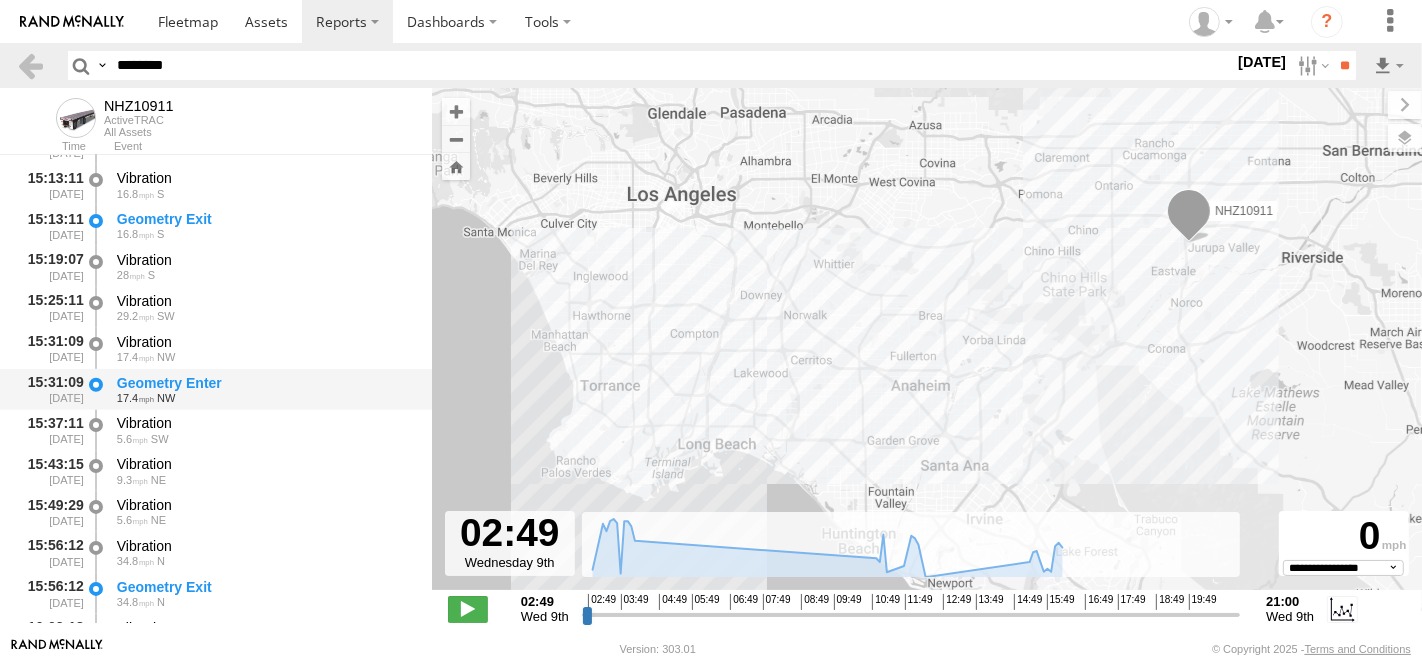 click on "Geometry Enter" at bounding box center (265, 383) 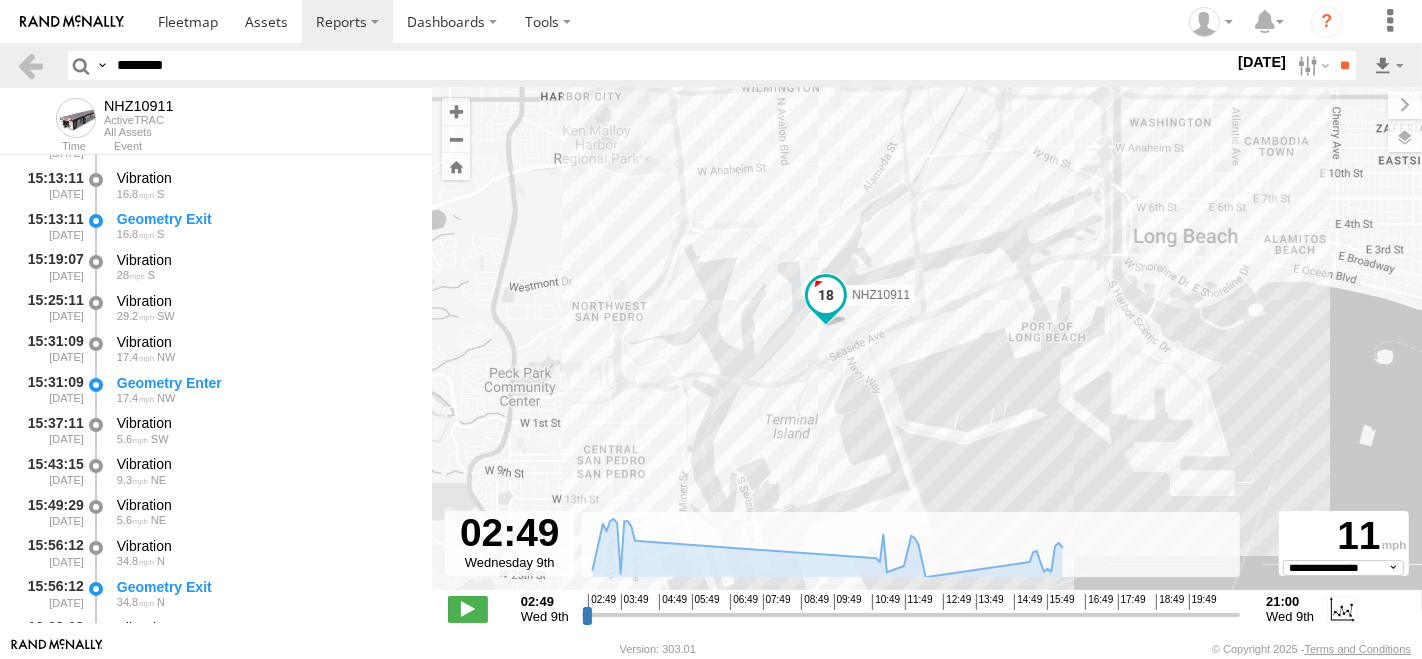 drag, startPoint x: 607, startPoint y: 464, endPoint x: 967, endPoint y: 400, distance: 365.64462 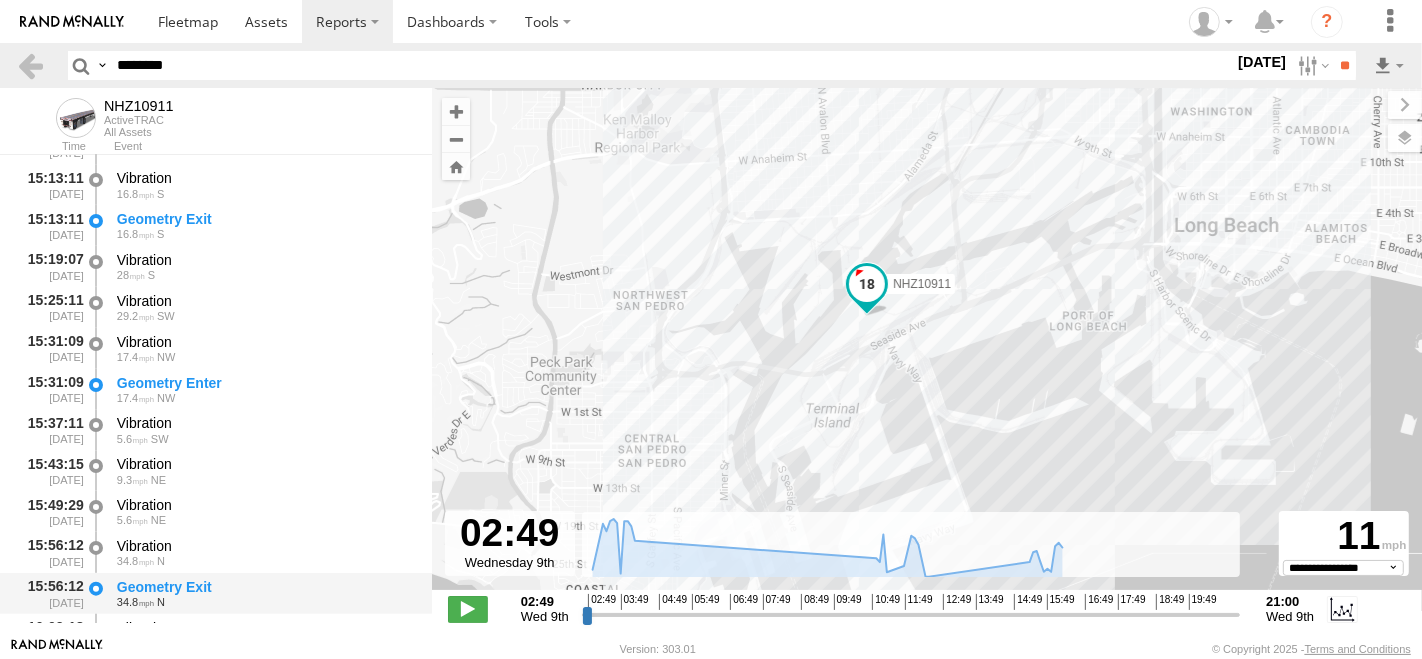 click on "Geometry Exit" at bounding box center [265, 587] 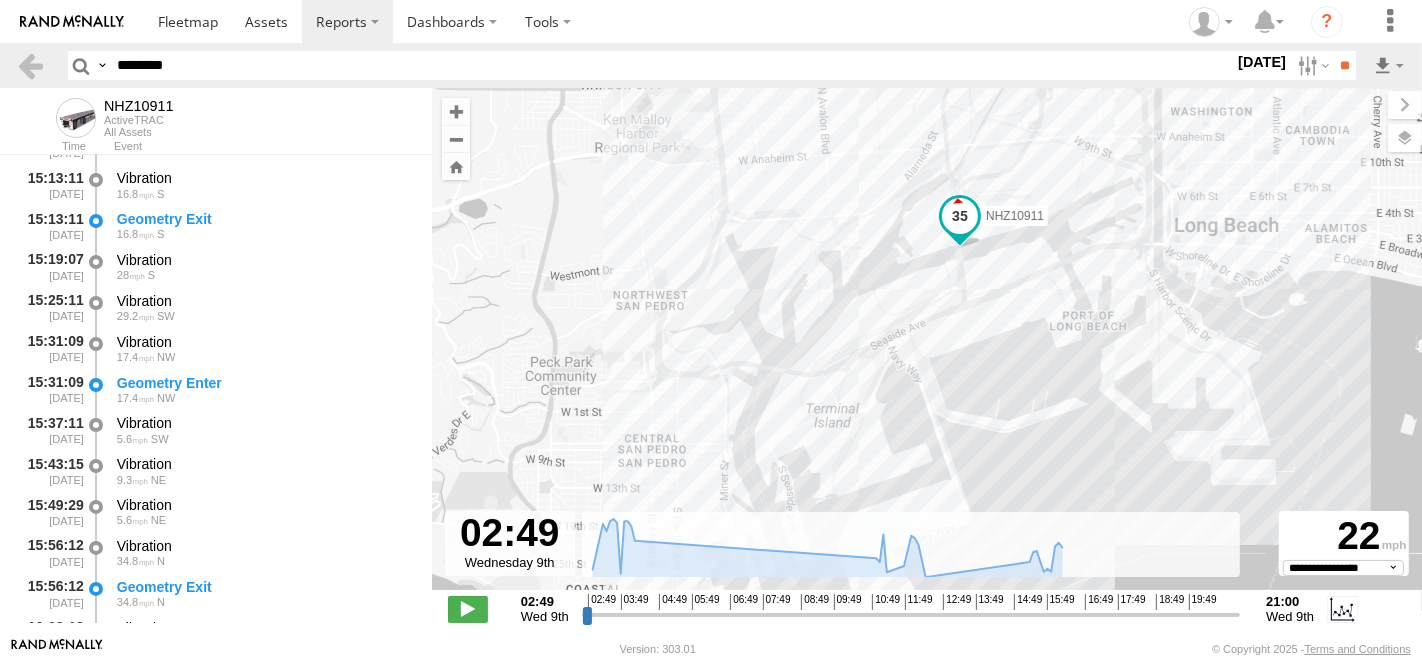 click on "********" at bounding box center [671, 65] 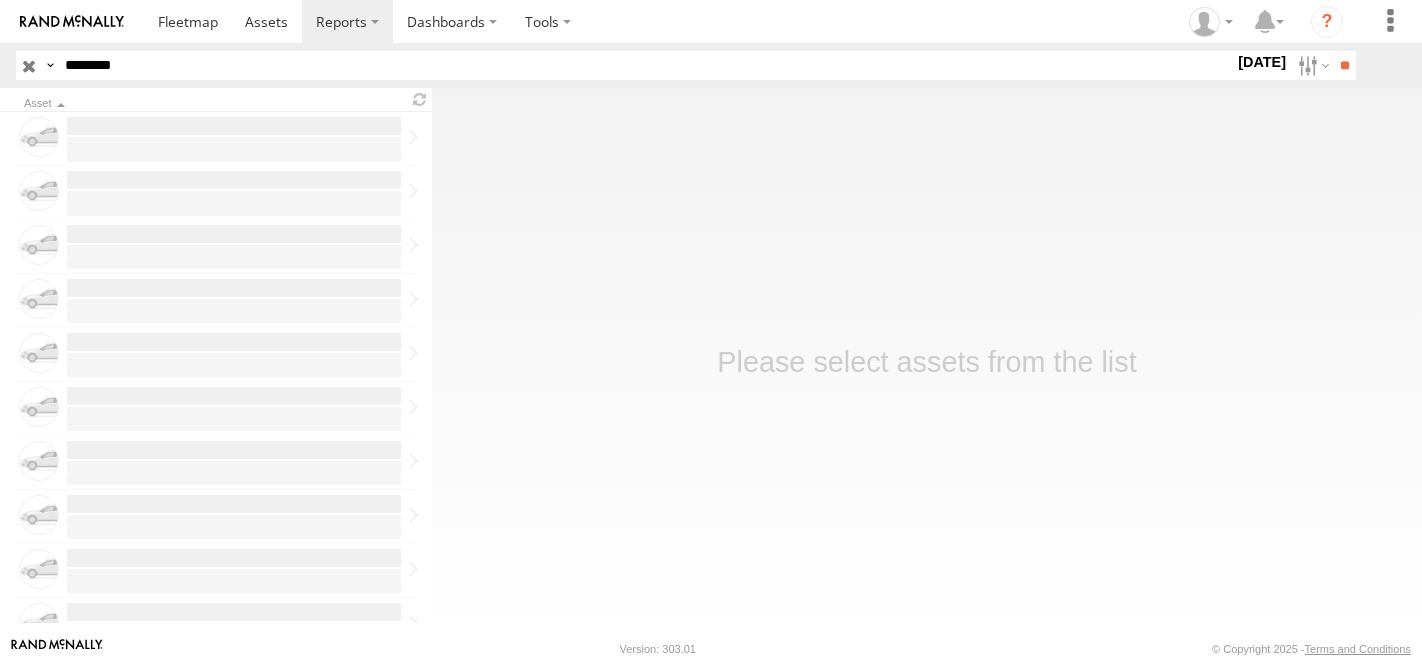 scroll, scrollTop: 0, scrollLeft: 0, axis: both 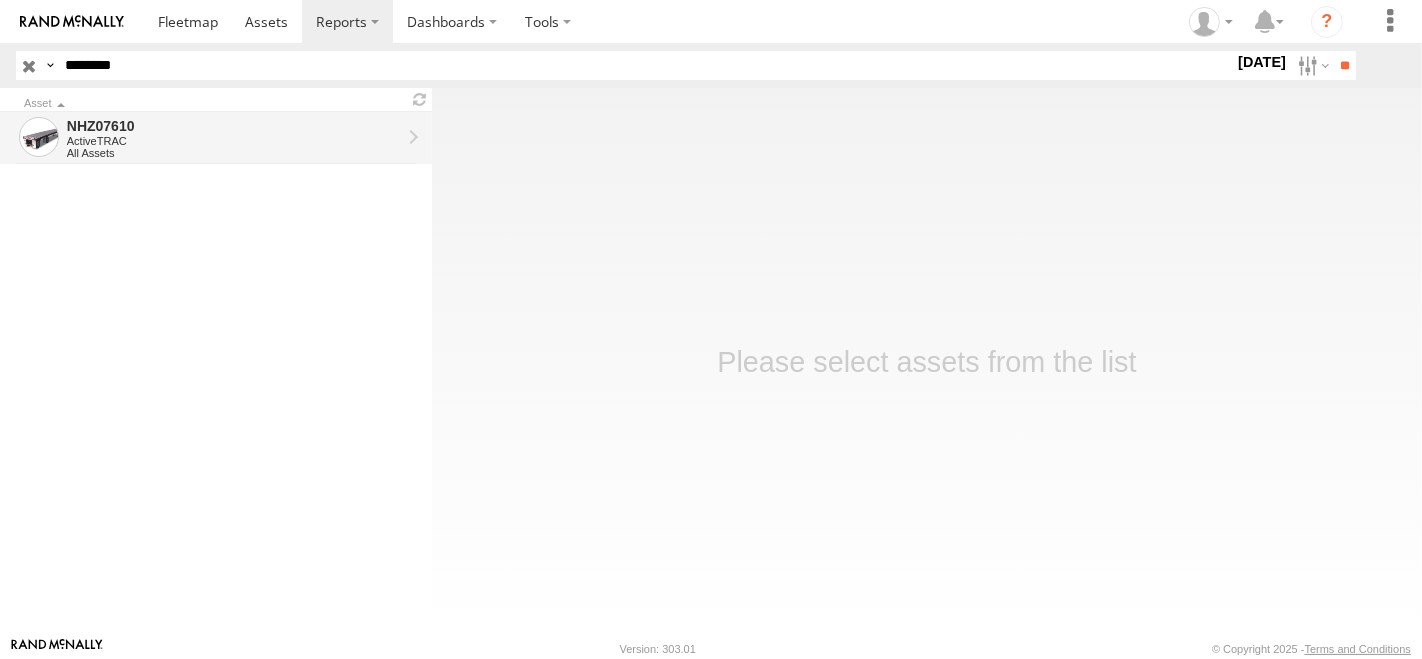 click on "All Assets" at bounding box center [234, 153] 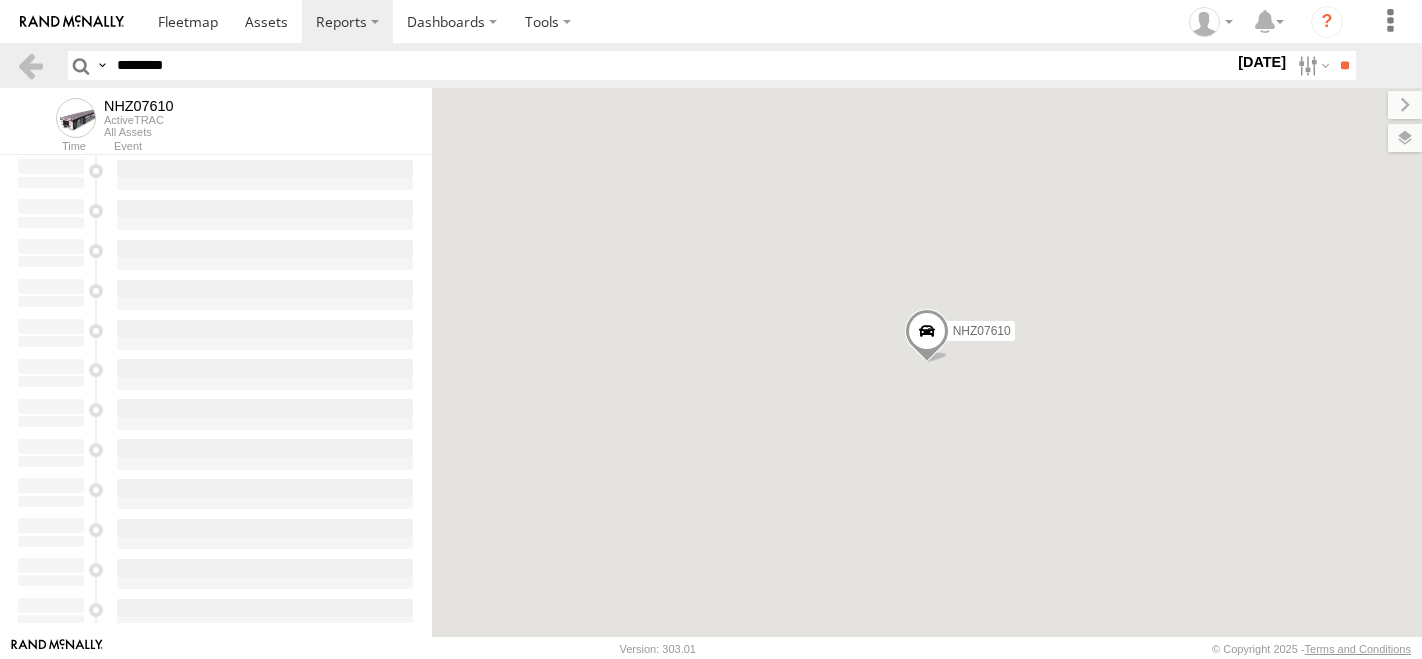 scroll, scrollTop: 0, scrollLeft: 0, axis: both 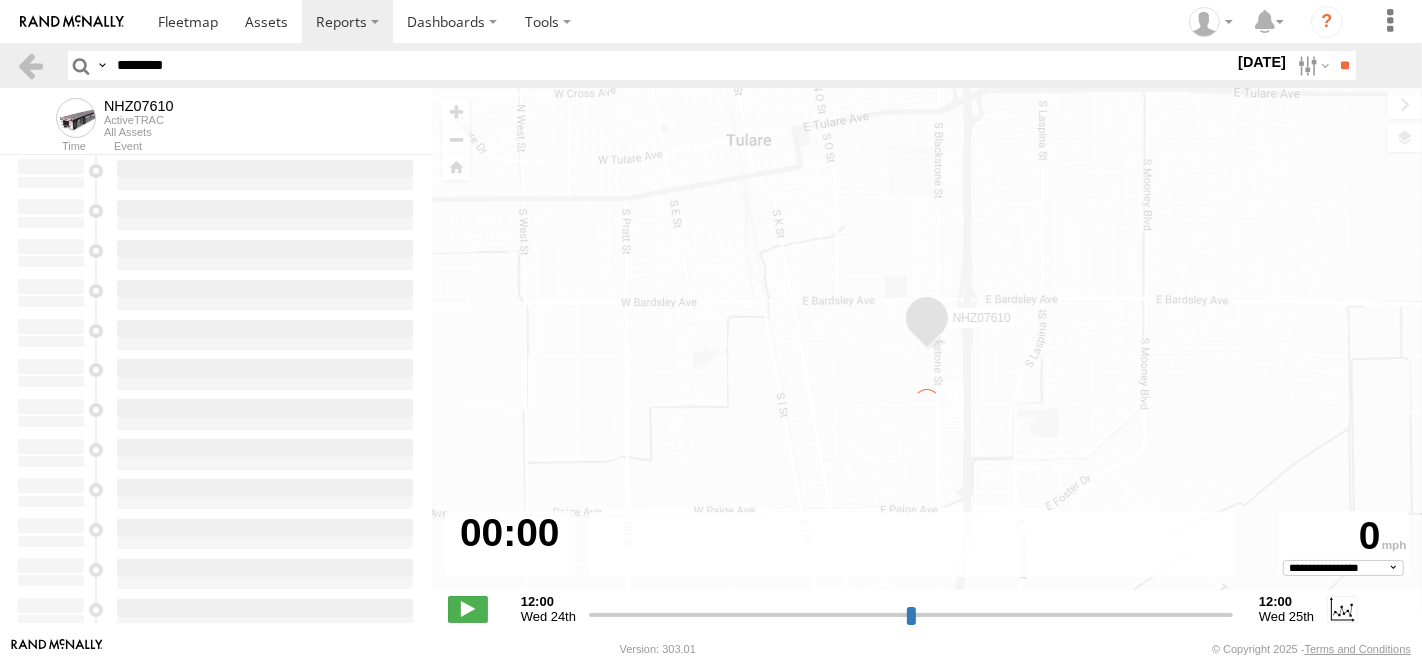 type on "**********" 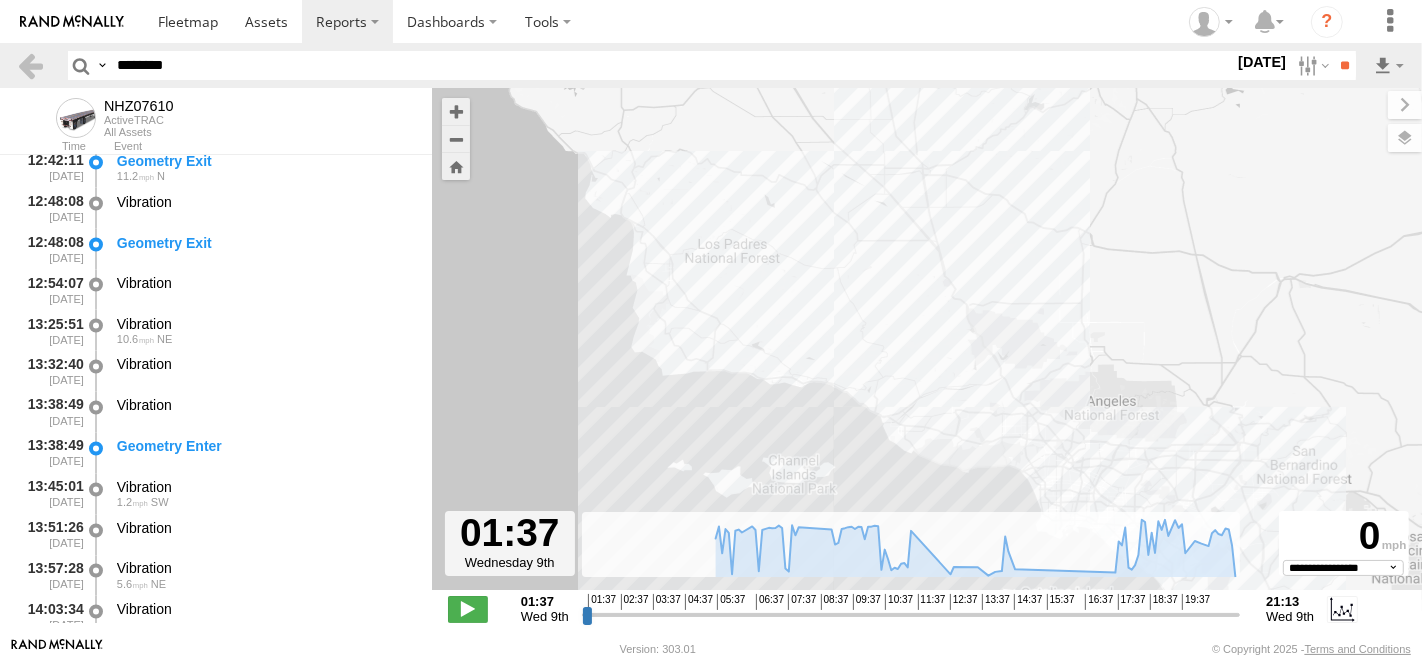 scroll, scrollTop: 3111, scrollLeft: 0, axis: vertical 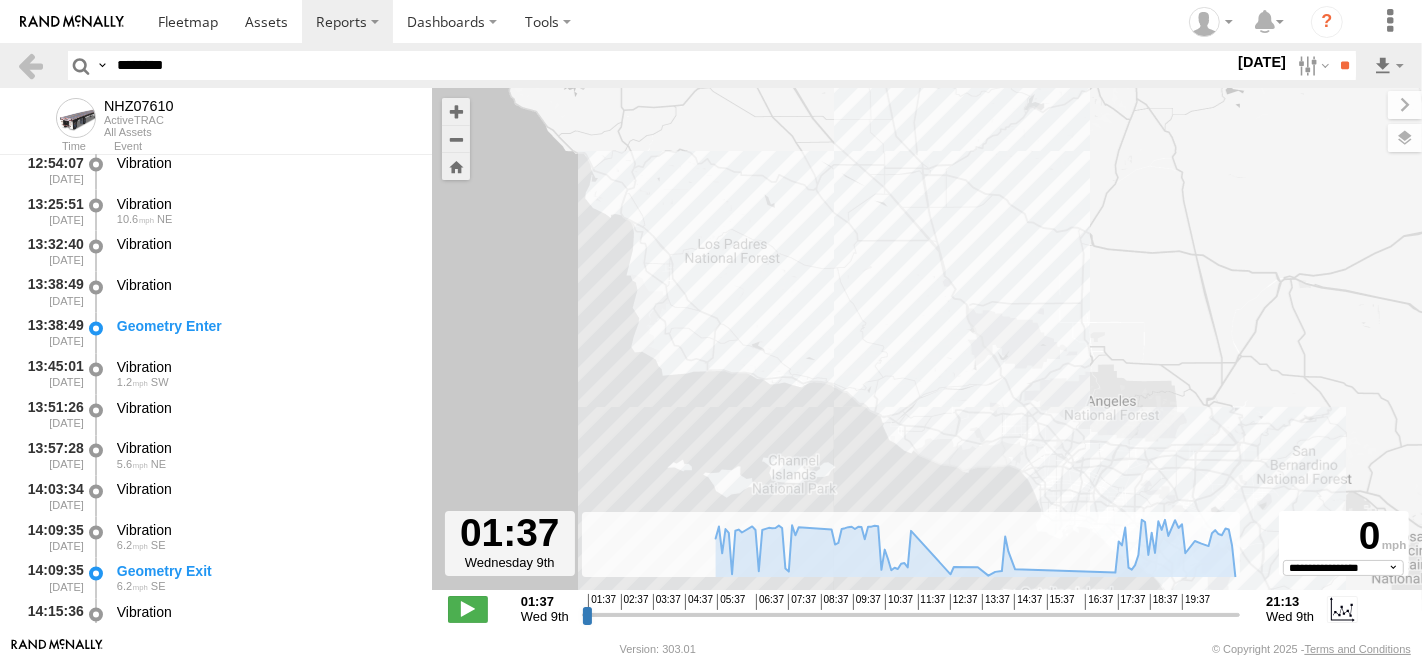 click on "Geometry Enter" at bounding box center [265, 327] 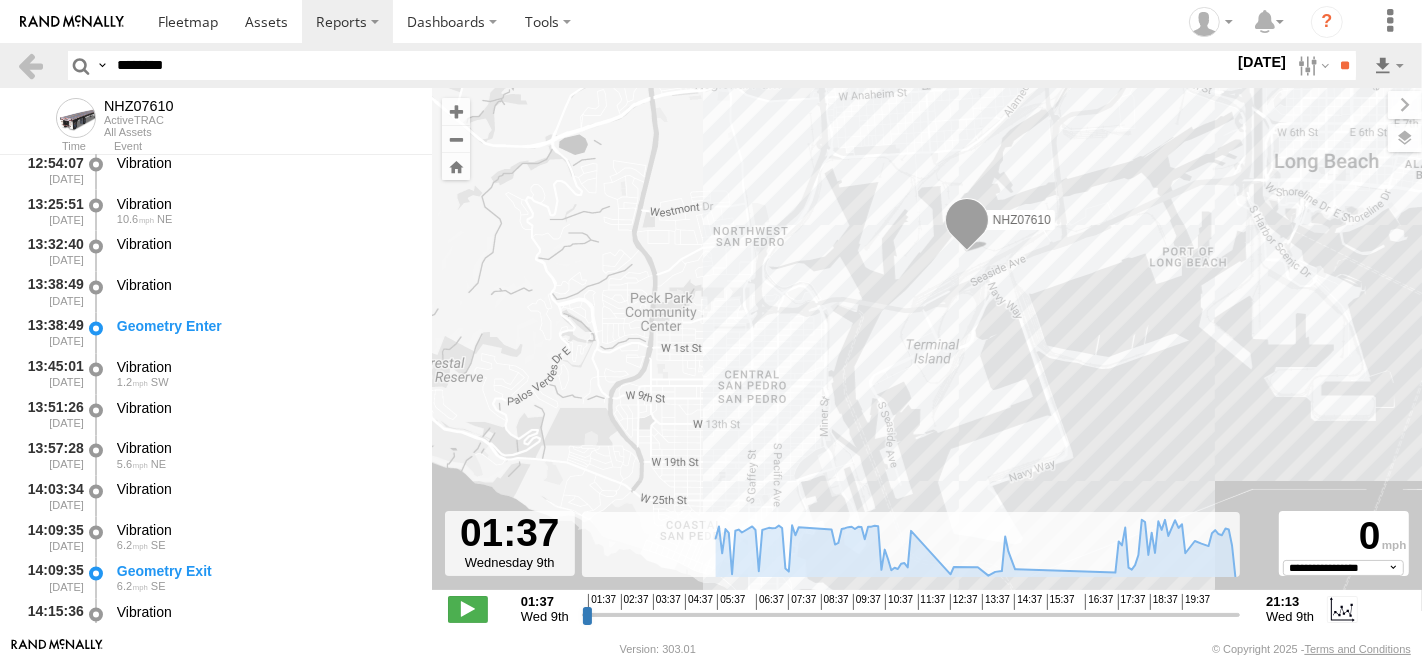 drag, startPoint x: 1091, startPoint y: 274, endPoint x: 1091, endPoint y: 359, distance: 85 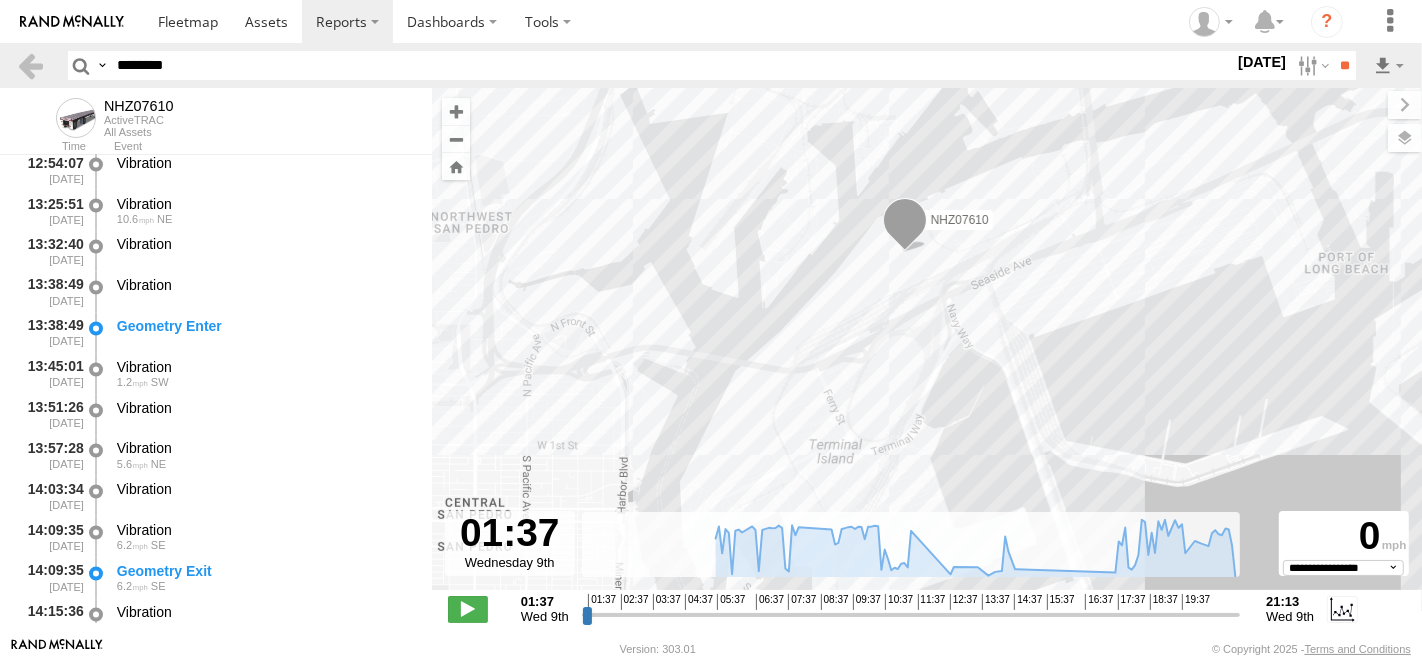 click on "To navigate, press the arrow keys. NHZ07610" at bounding box center (927, 349) 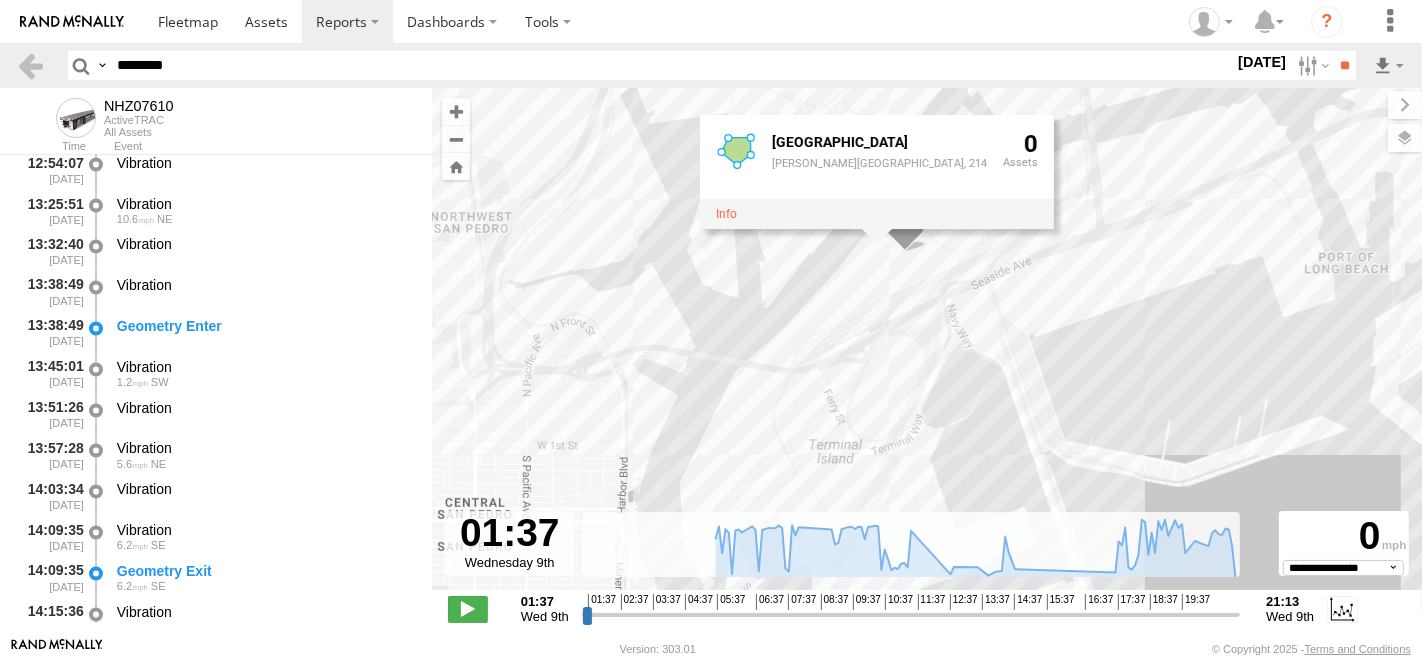 click on "To navigate, press the arrow keys. NHZ07610 Yusen Terminal YTI, Yusen, Yusen Terminal, 214 0" at bounding box center [927, 349] 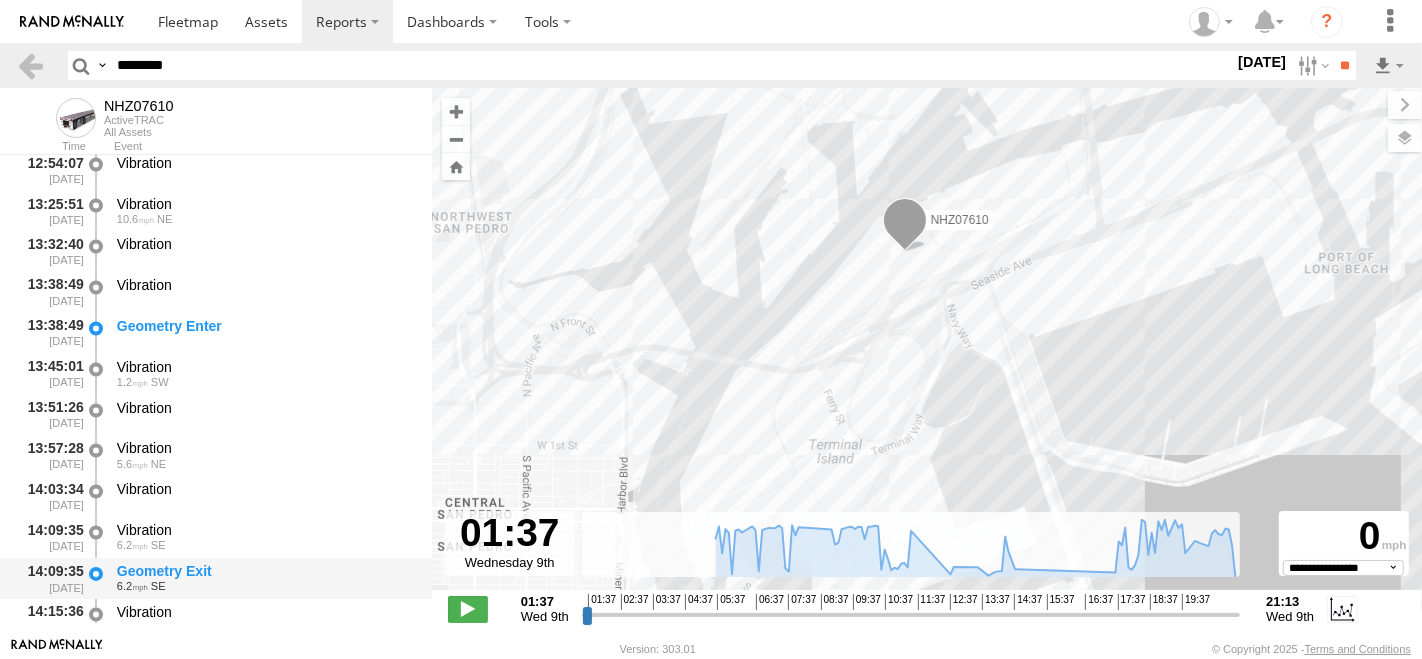 click on "Geometry Exit" at bounding box center (265, 572) 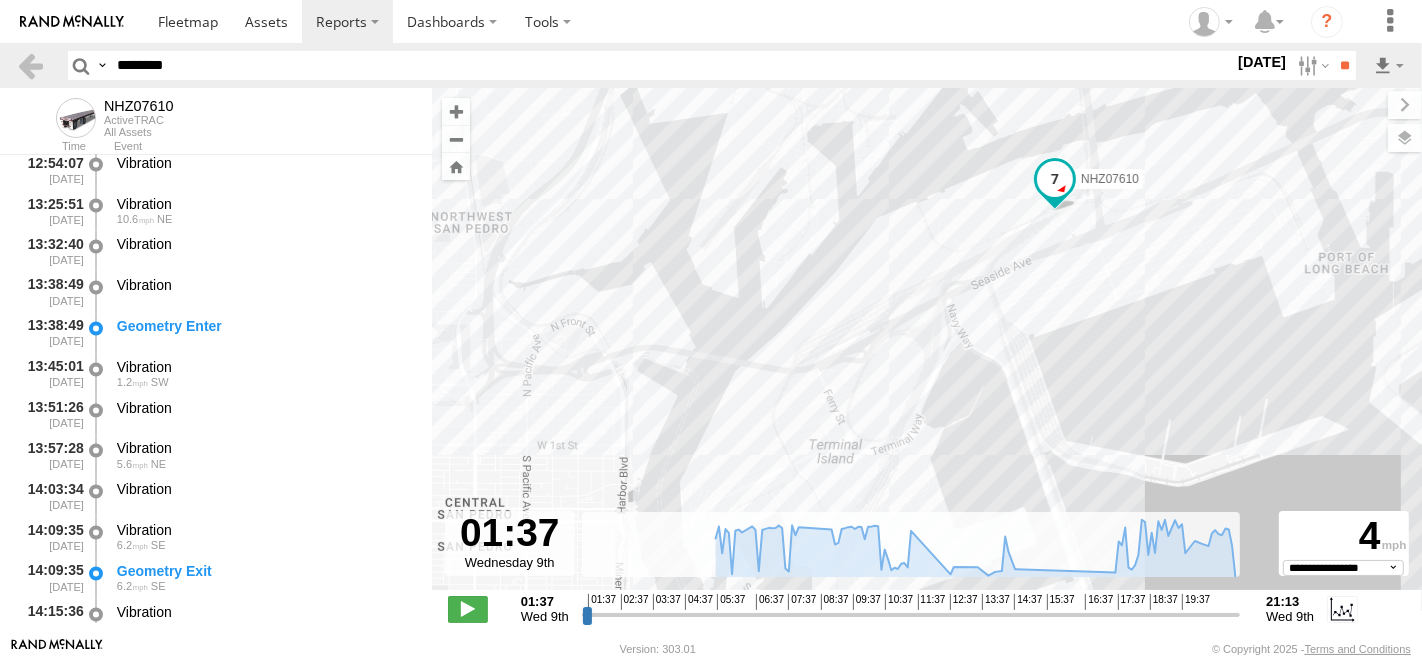 click on "********" at bounding box center (671, 65) 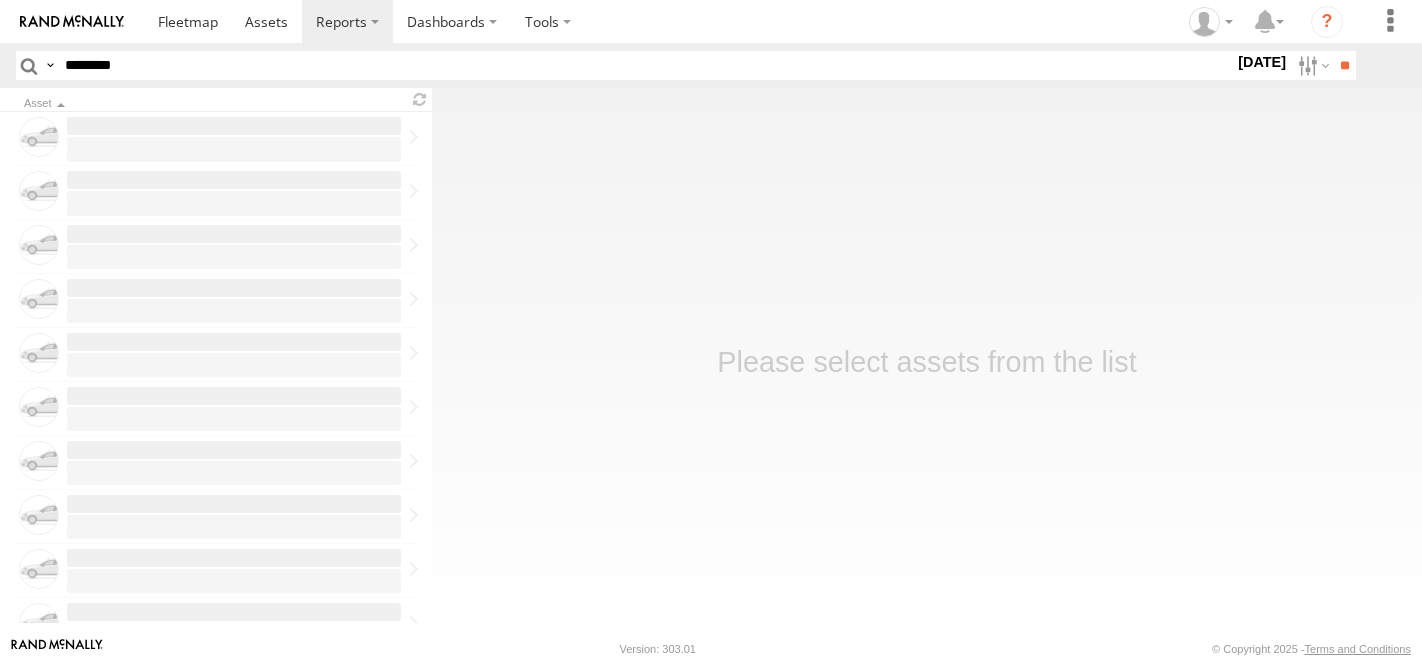 scroll, scrollTop: 0, scrollLeft: 0, axis: both 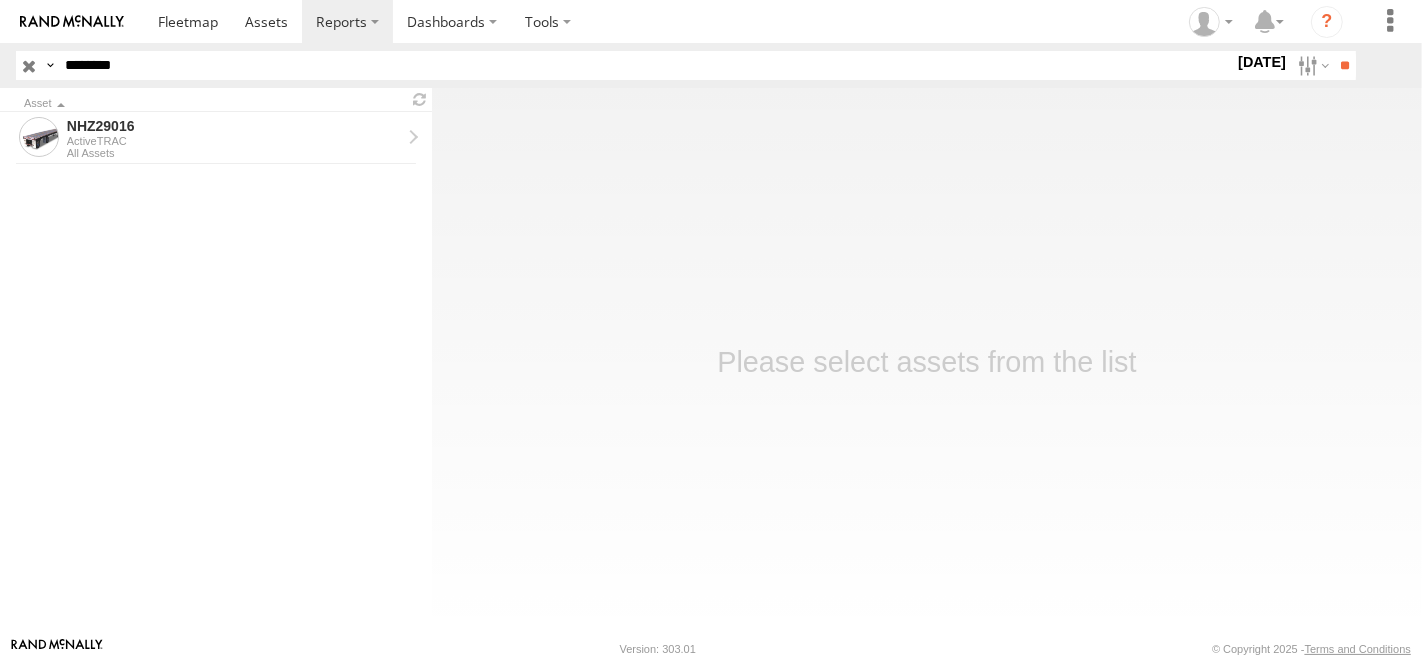 click on "NHZ29016" at bounding box center [234, 126] 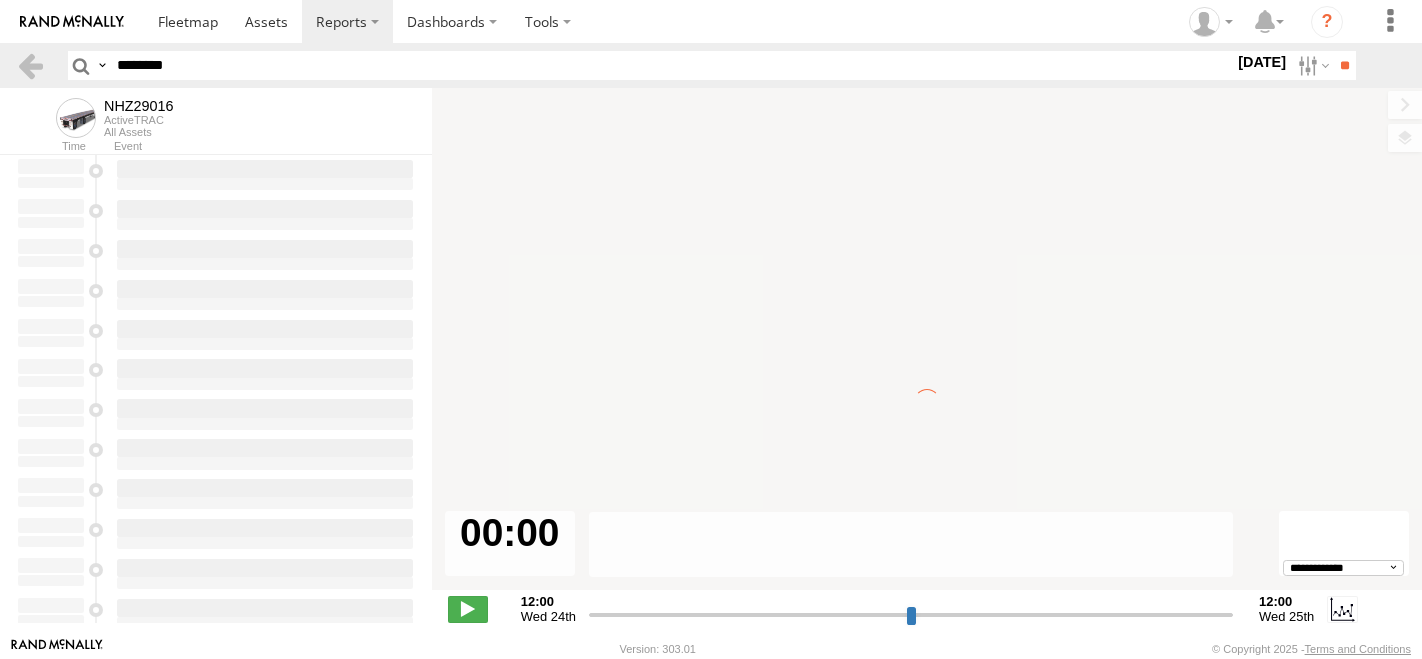 scroll, scrollTop: 0, scrollLeft: 0, axis: both 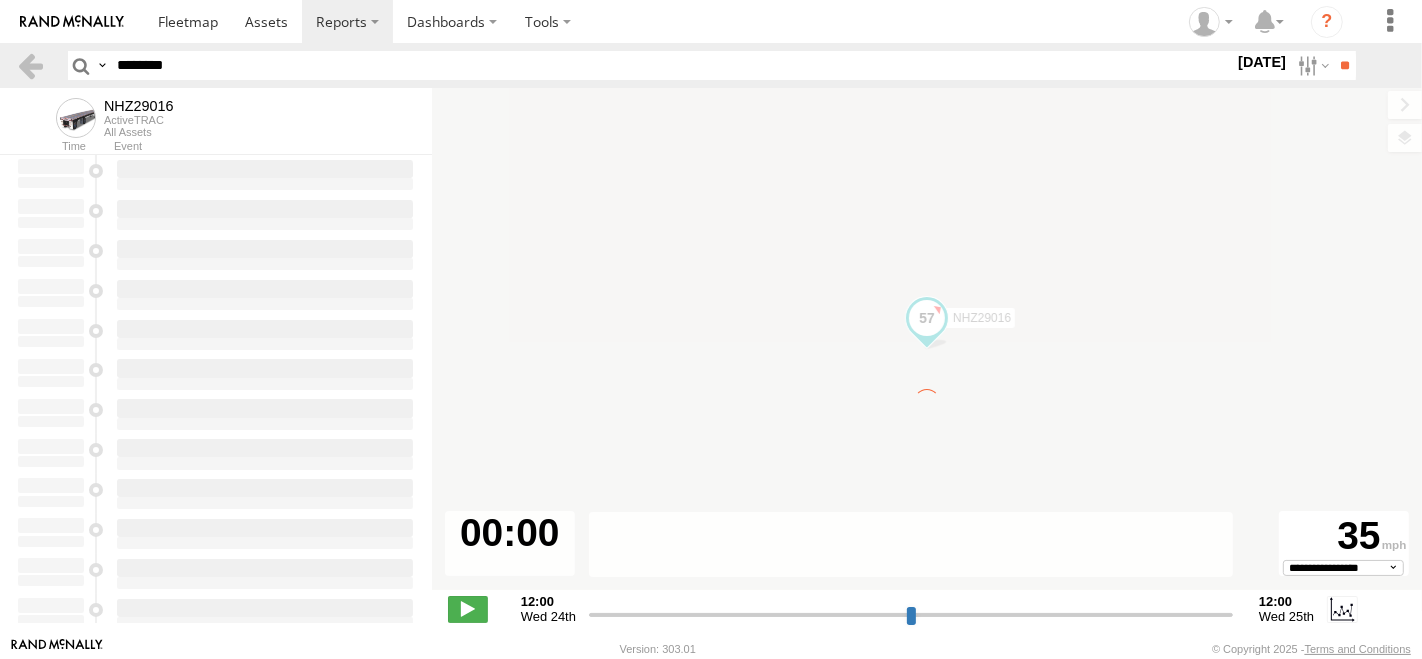 type on "**********" 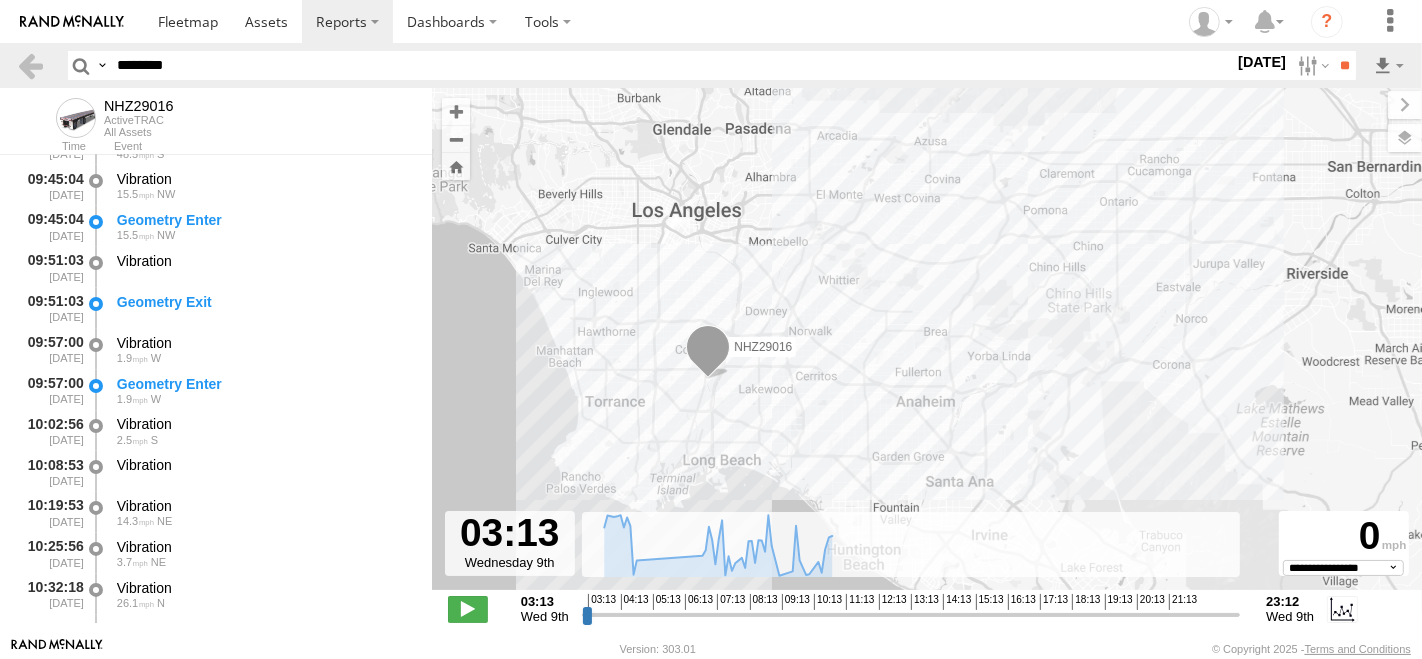 scroll, scrollTop: 2000, scrollLeft: 0, axis: vertical 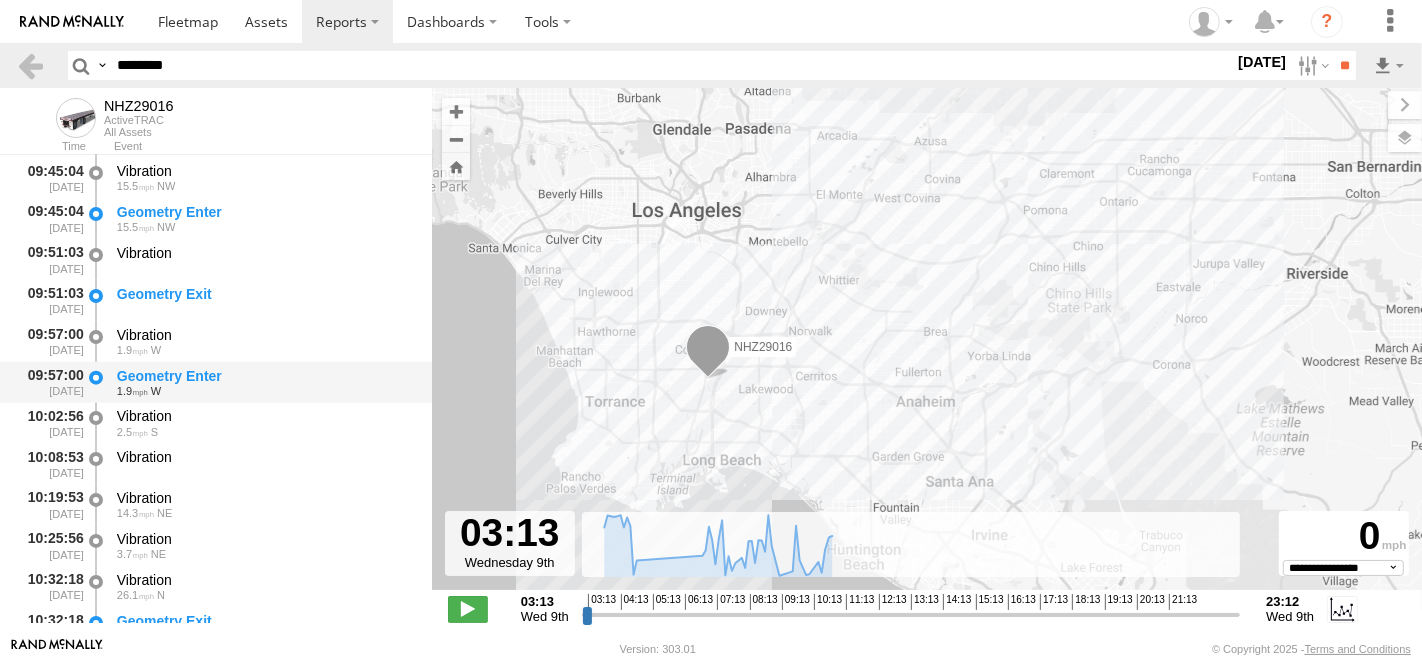 click on "Geometry Enter" at bounding box center (265, 376) 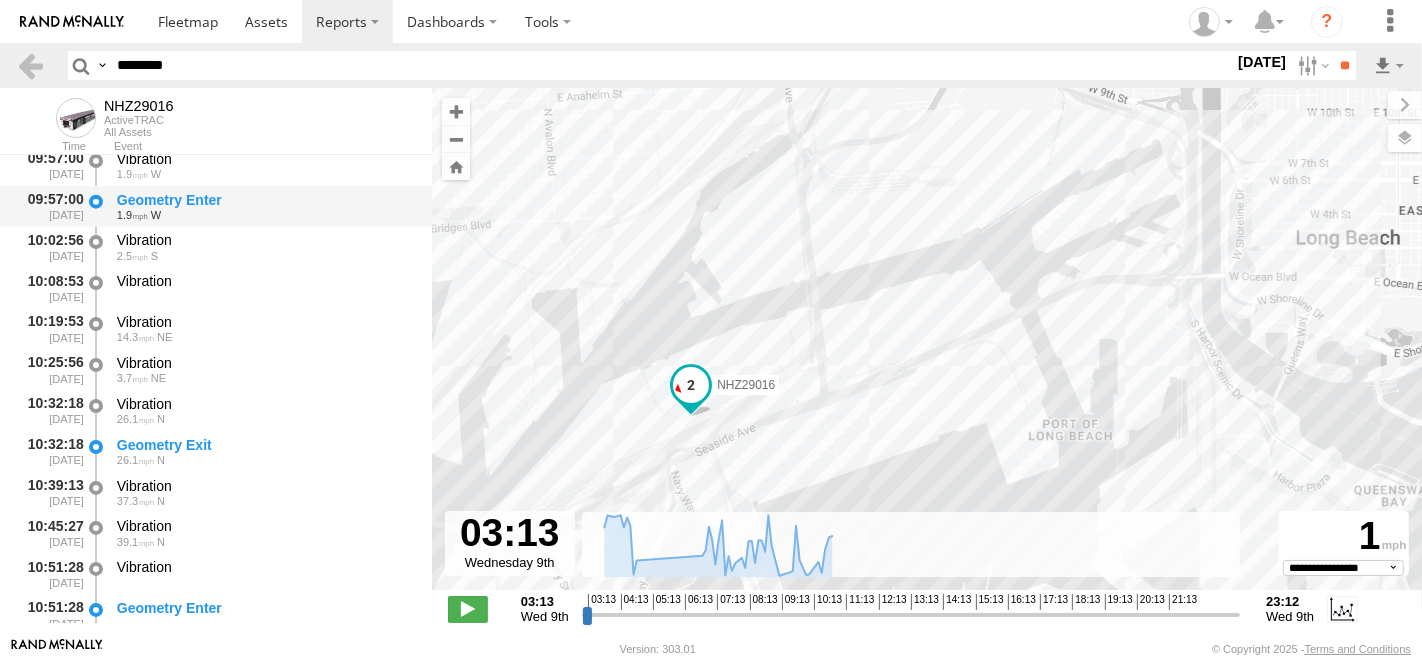 scroll, scrollTop: 2222, scrollLeft: 0, axis: vertical 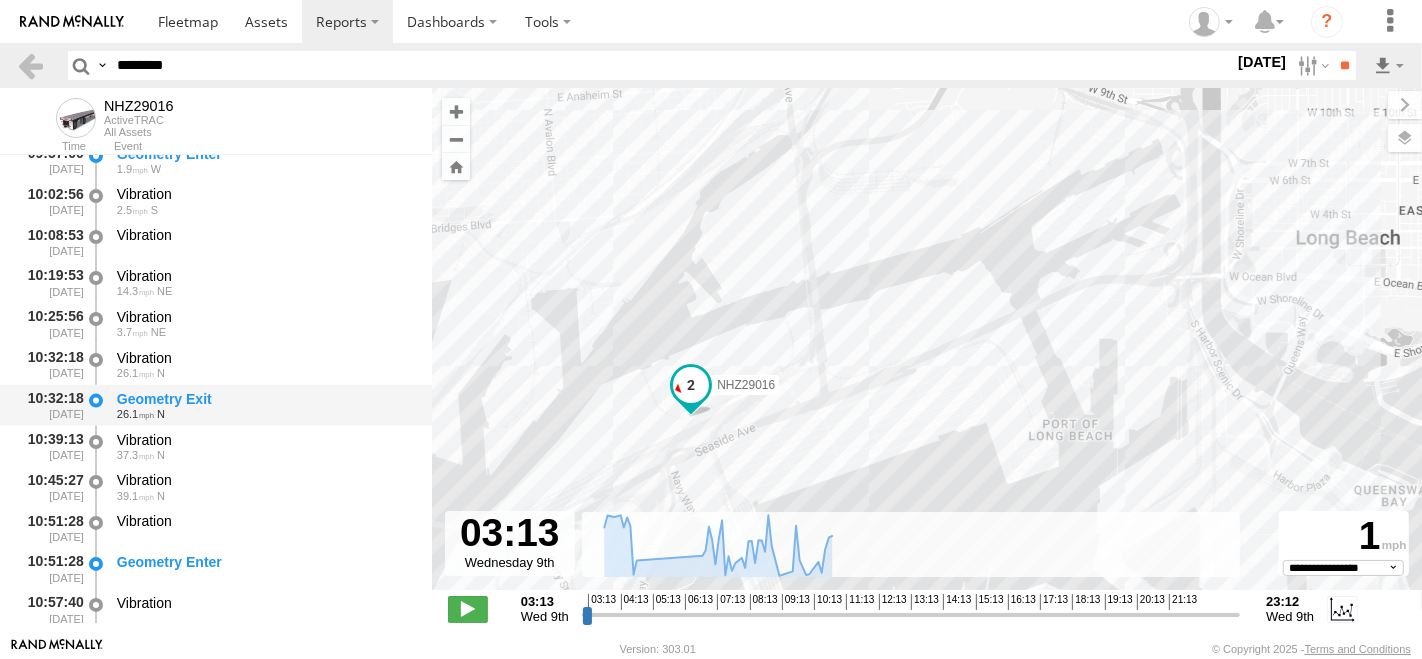 click on "Geometry Exit" at bounding box center [265, 399] 